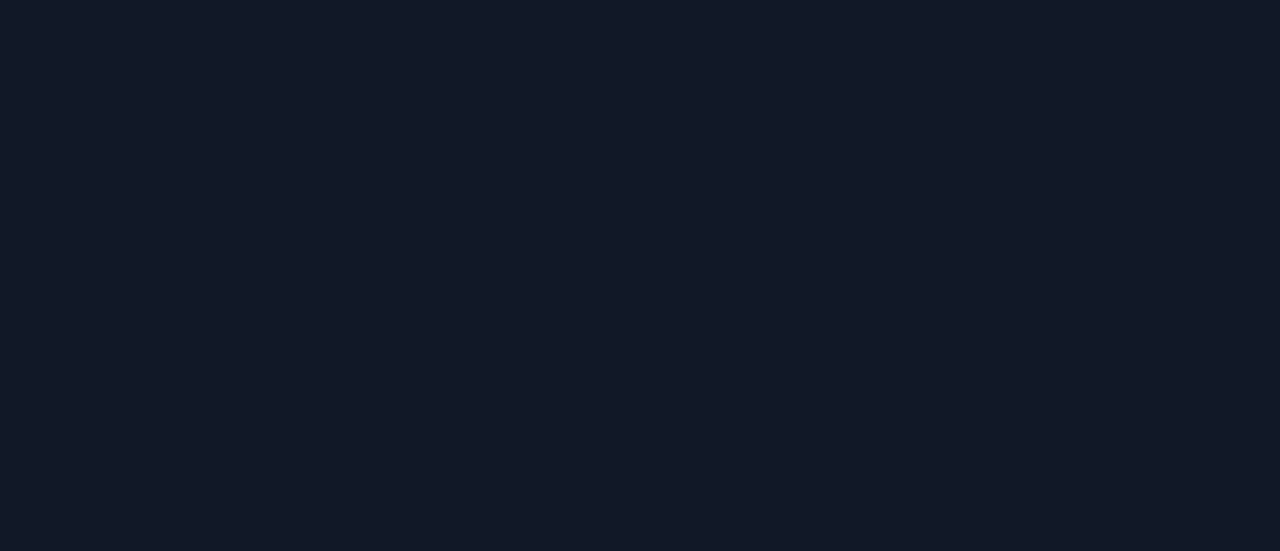 scroll, scrollTop: 0, scrollLeft: 0, axis: both 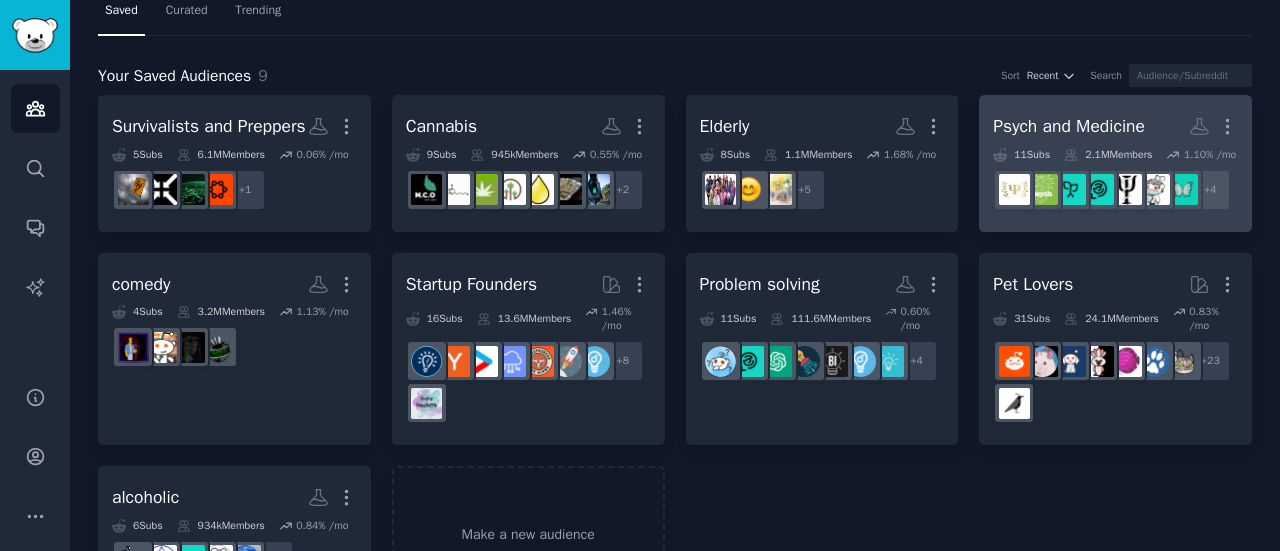 click on "Psych and Medicine" at bounding box center (1069, 126) 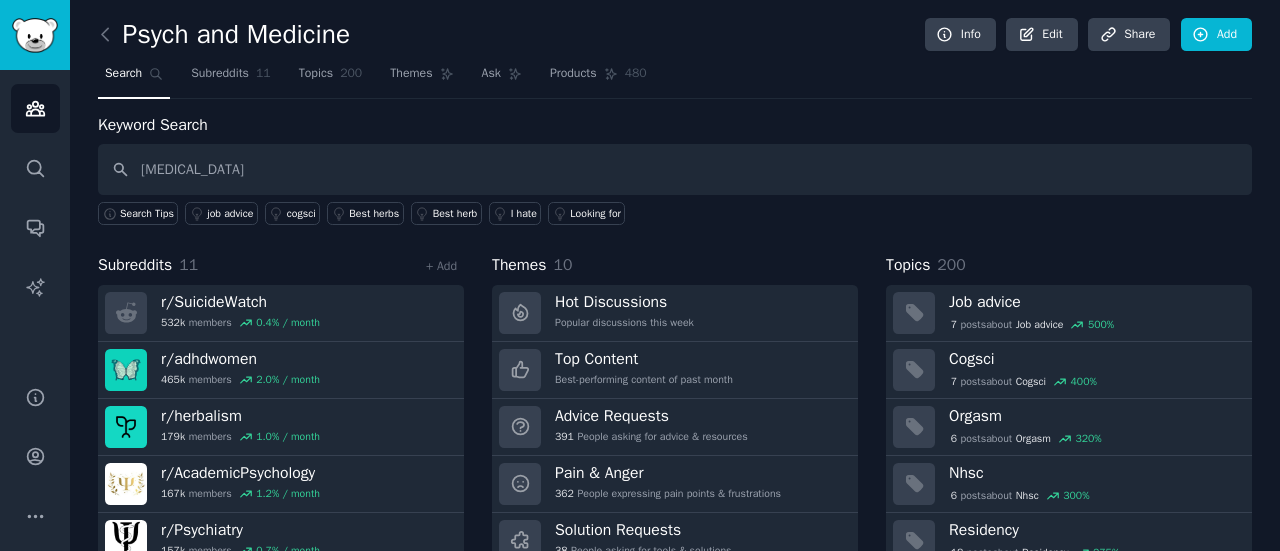 type on "[MEDICAL_DATA]" 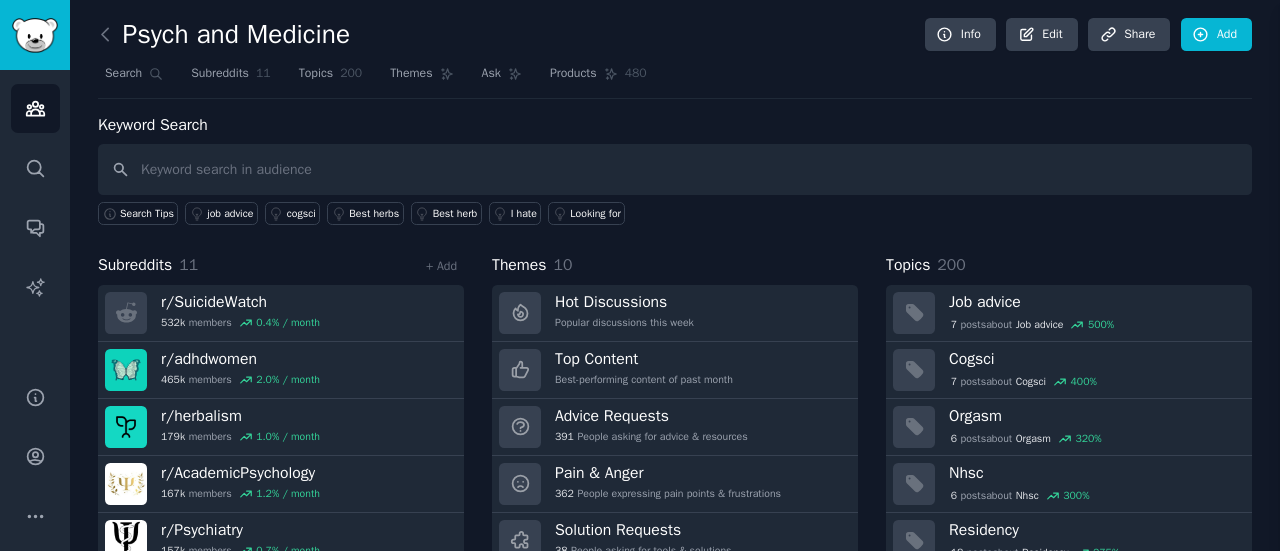 type 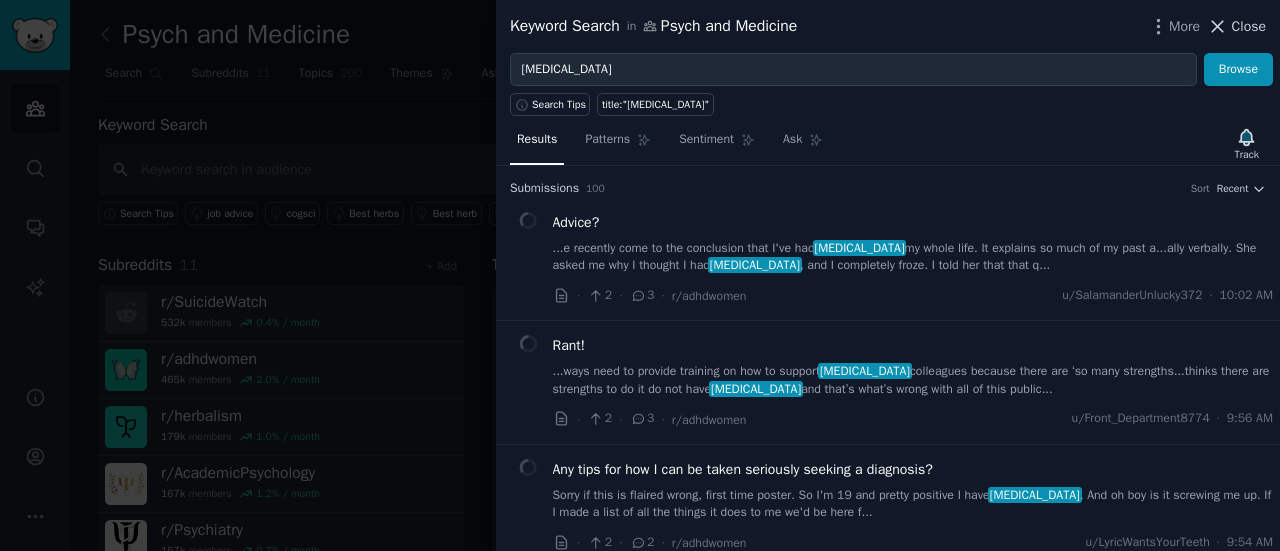 click on "Close" at bounding box center (1249, 26) 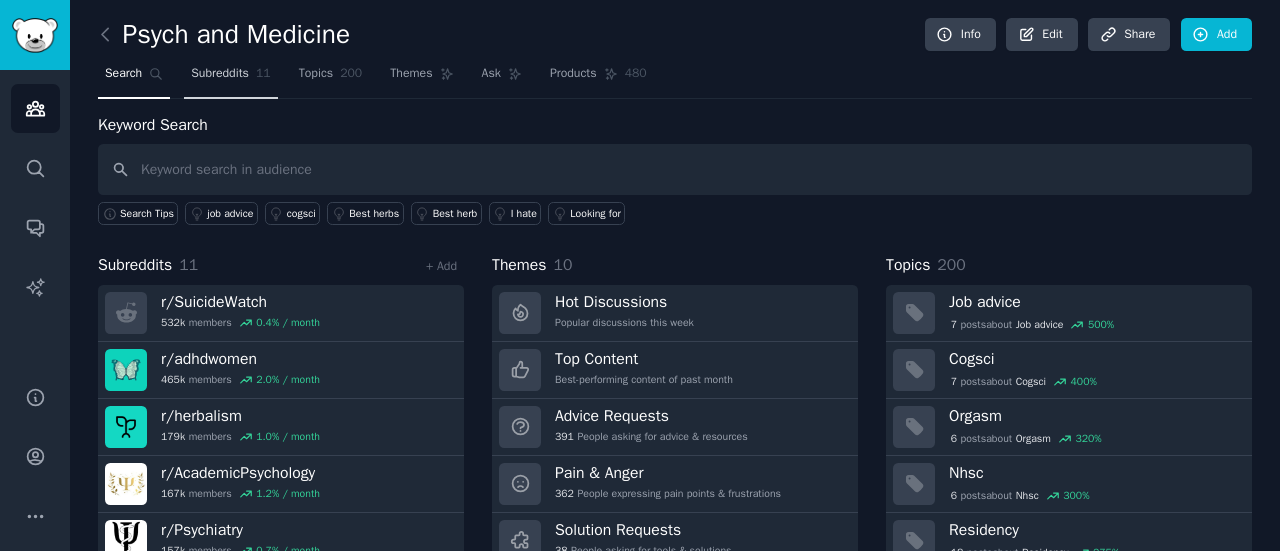 click on "Subreddits" at bounding box center [220, 74] 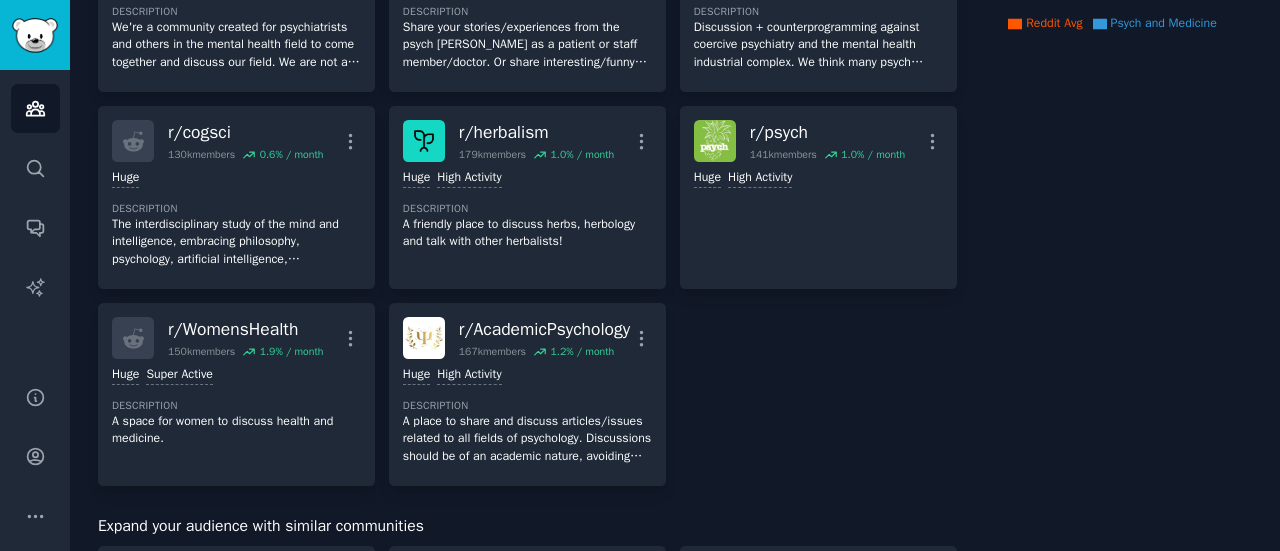 scroll, scrollTop: 438, scrollLeft: 0, axis: vertical 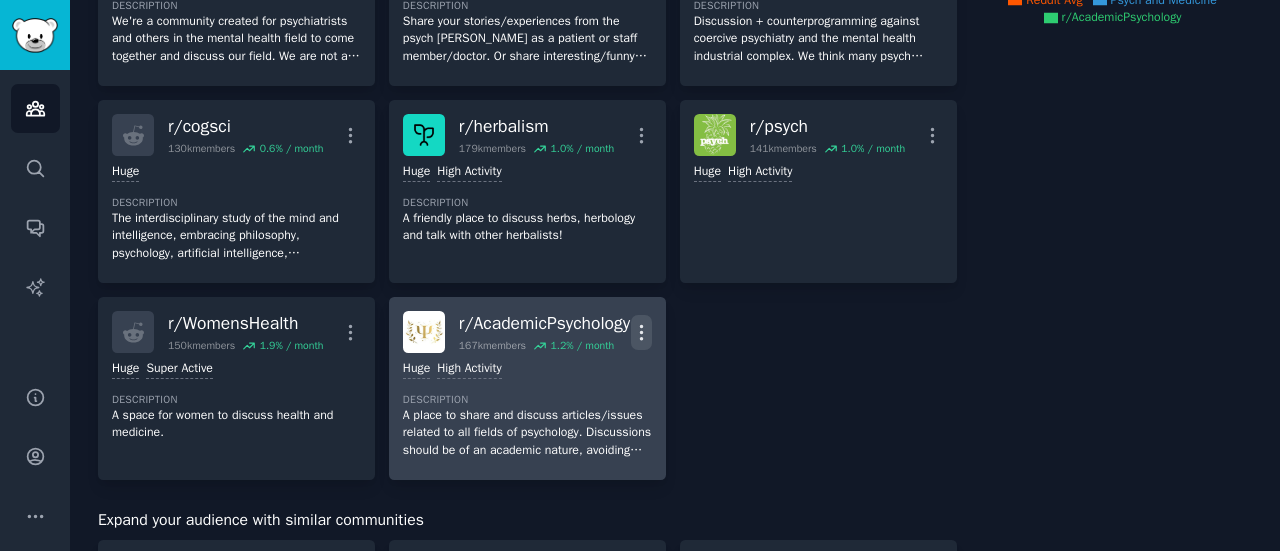 click 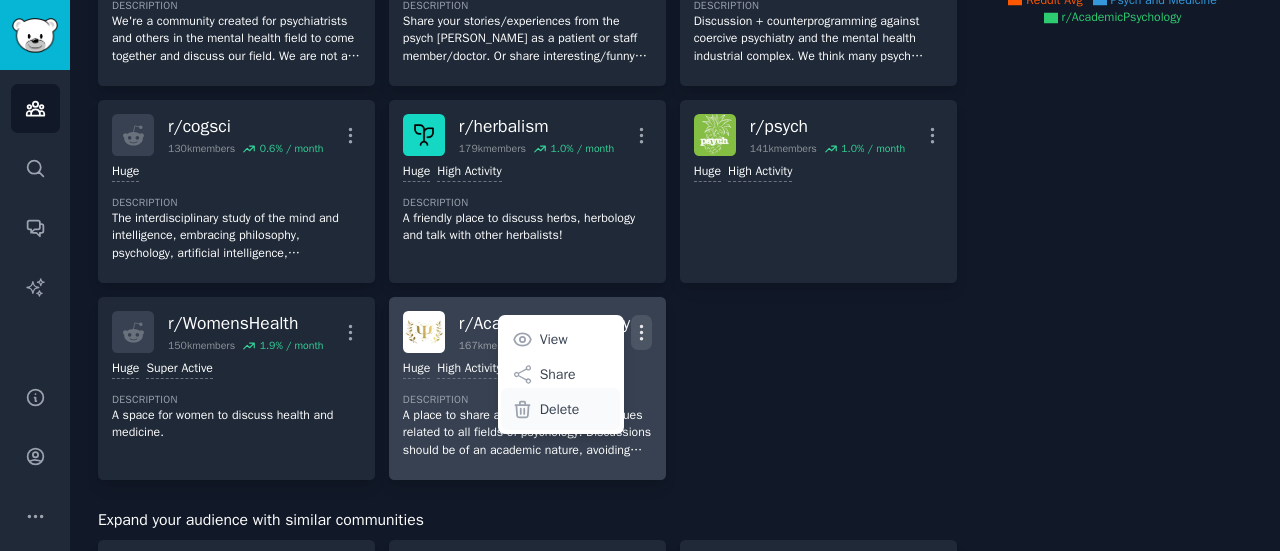 click on "Delete" at bounding box center [560, 409] 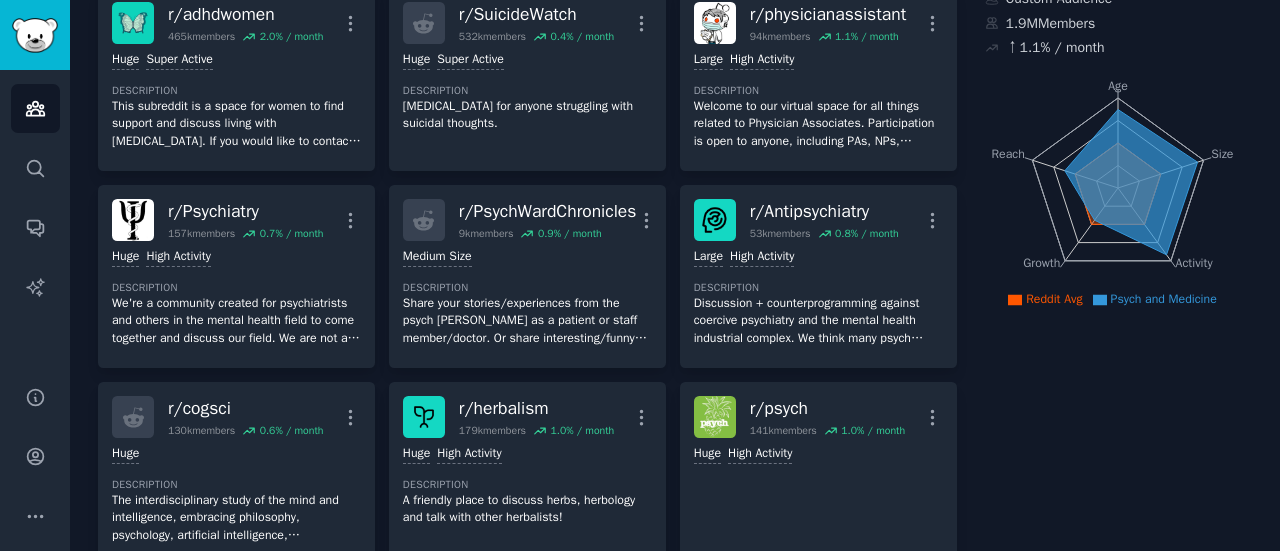 scroll, scrollTop: 0, scrollLeft: 0, axis: both 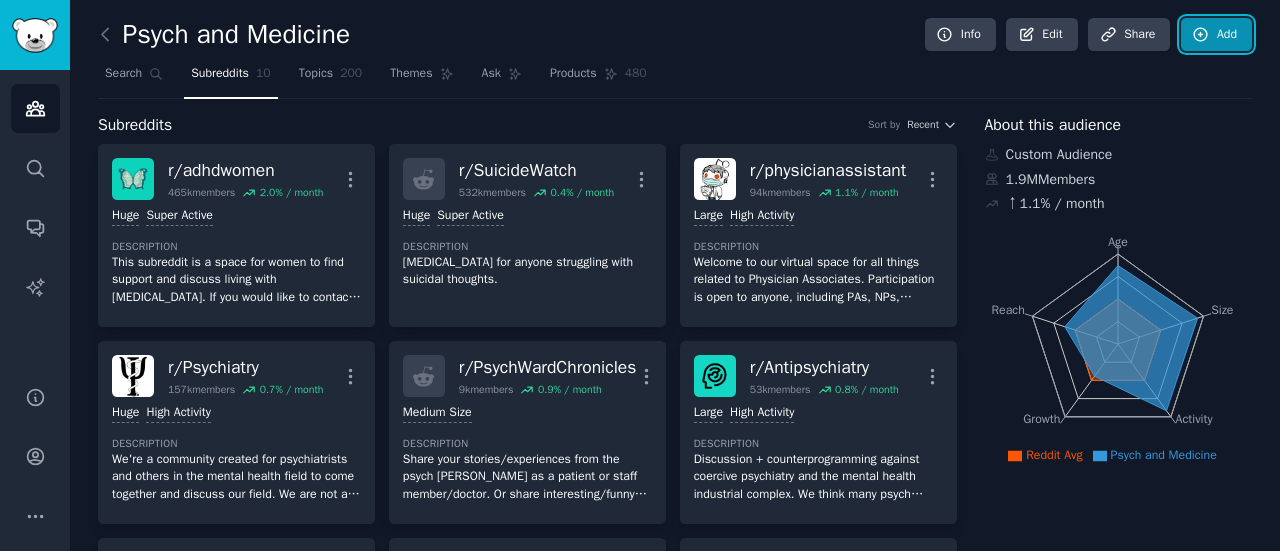 click 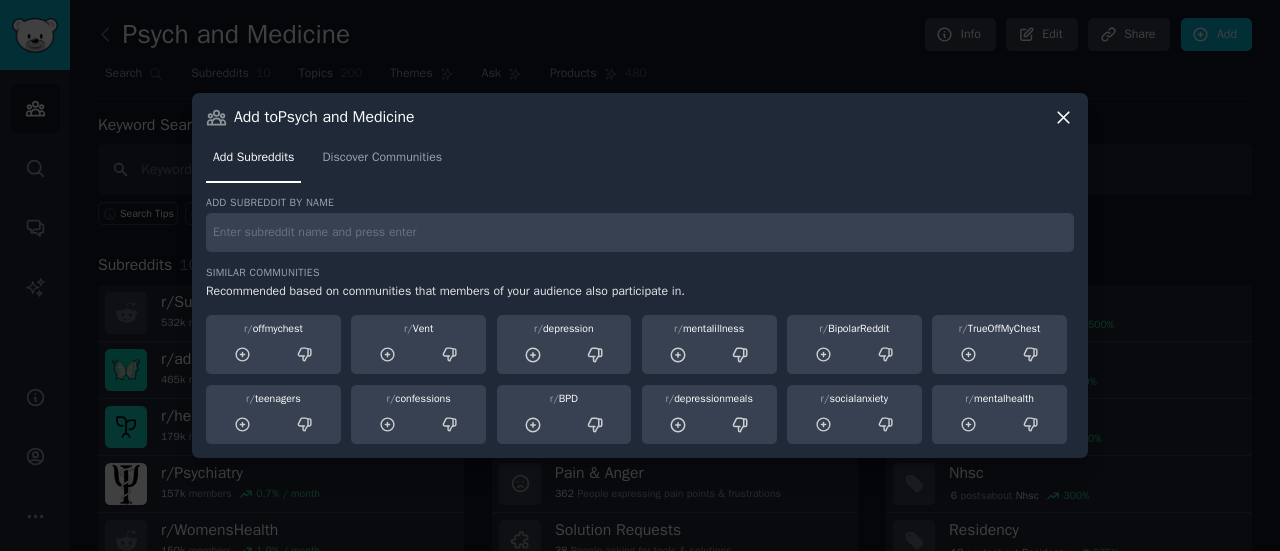 click at bounding box center [640, 232] 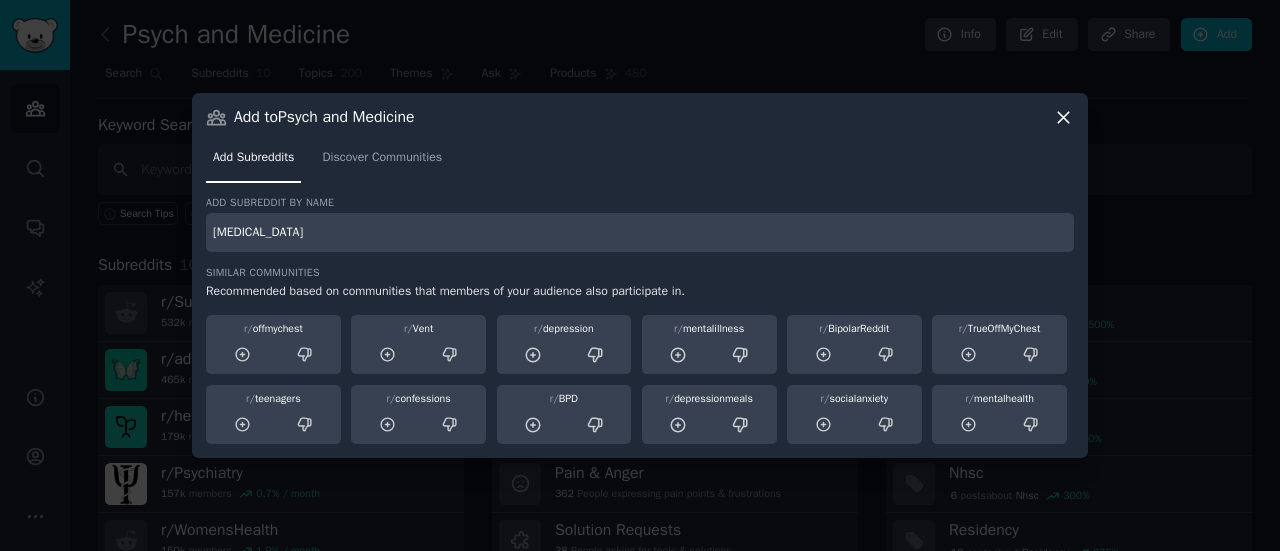 type on "[MEDICAL_DATA]" 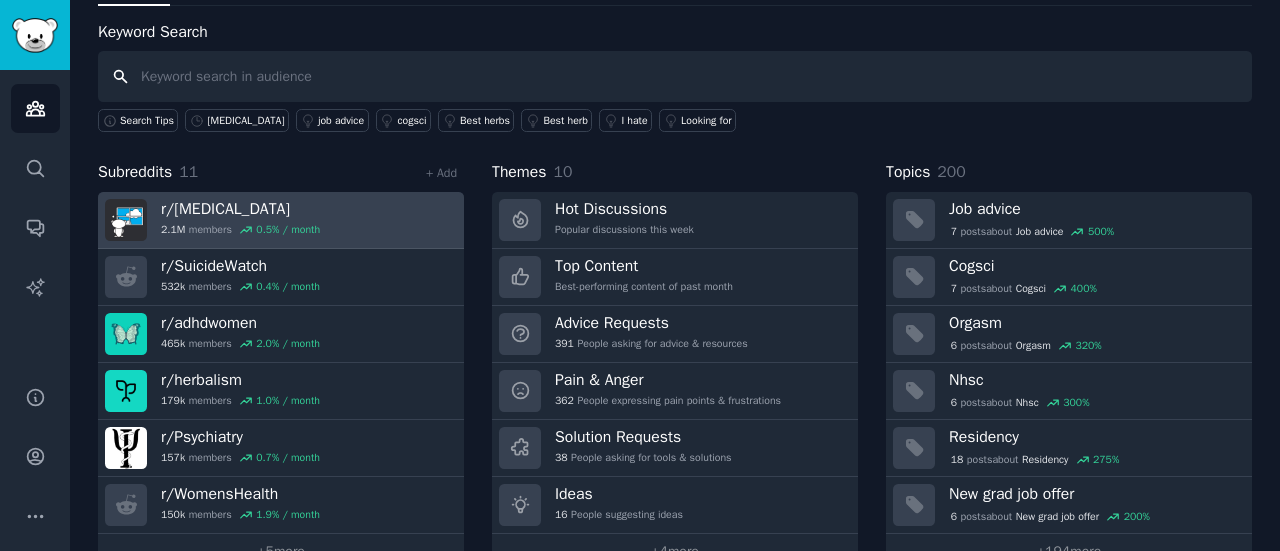 scroll, scrollTop: 96, scrollLeft: 0, axis: vertical 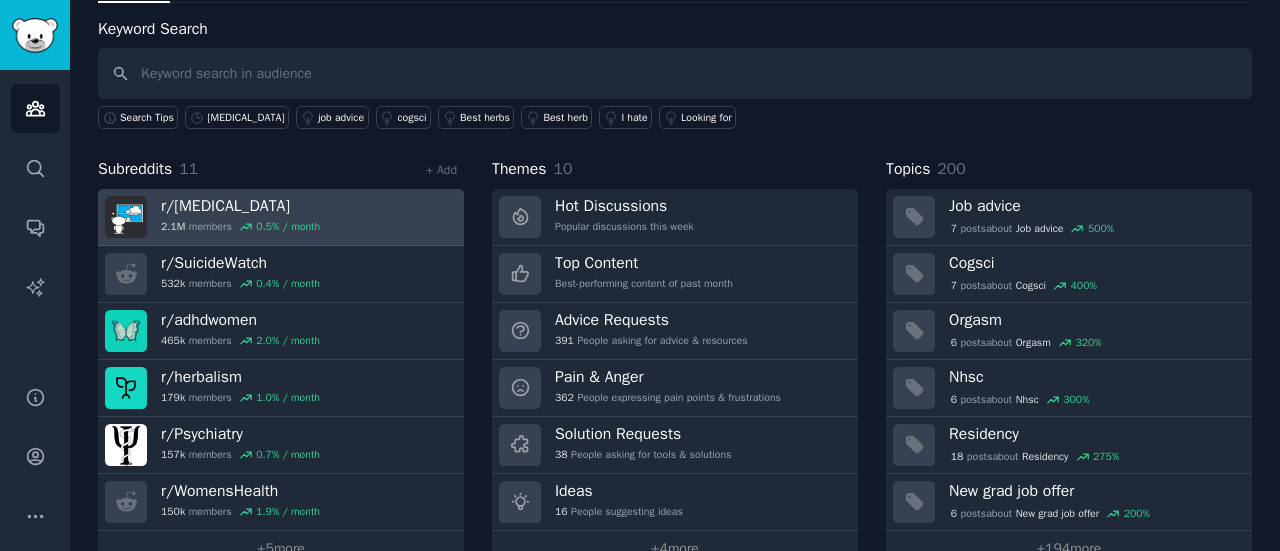 click on "r/ [MEDICAL_DATA]" at bounding box center [240, 206] 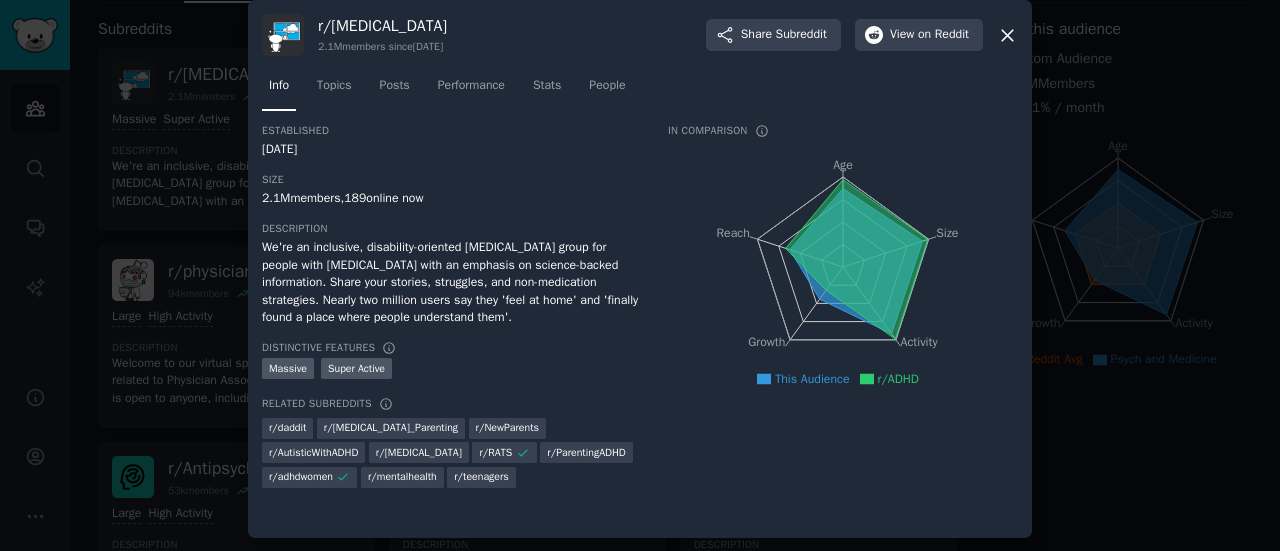 scroll, scrollTop: 0, scrollLeft: 0, axis: both 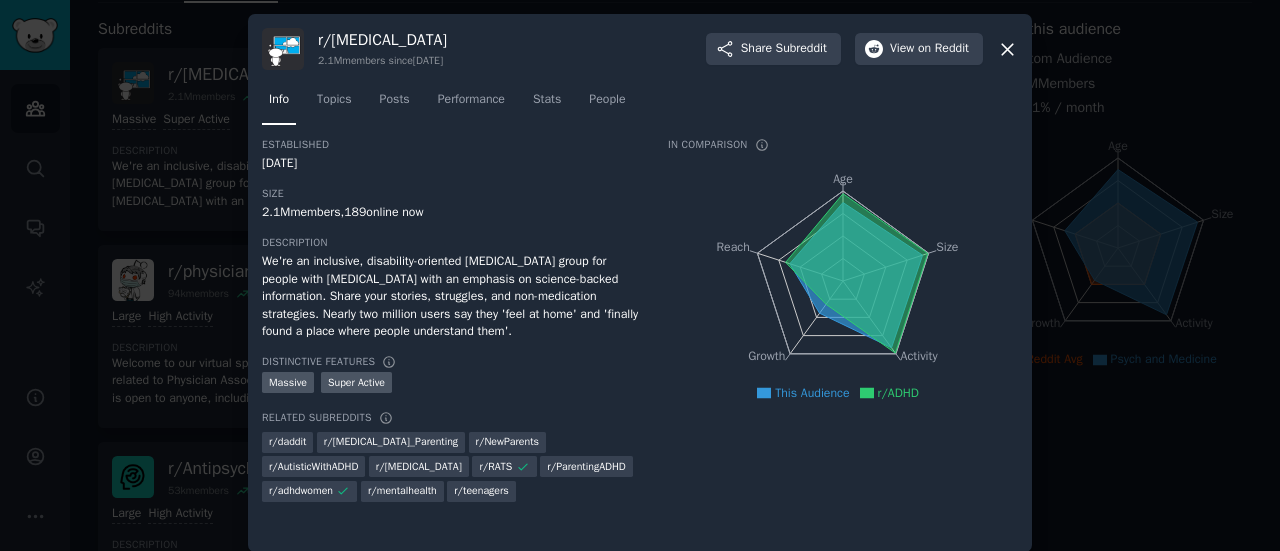 click 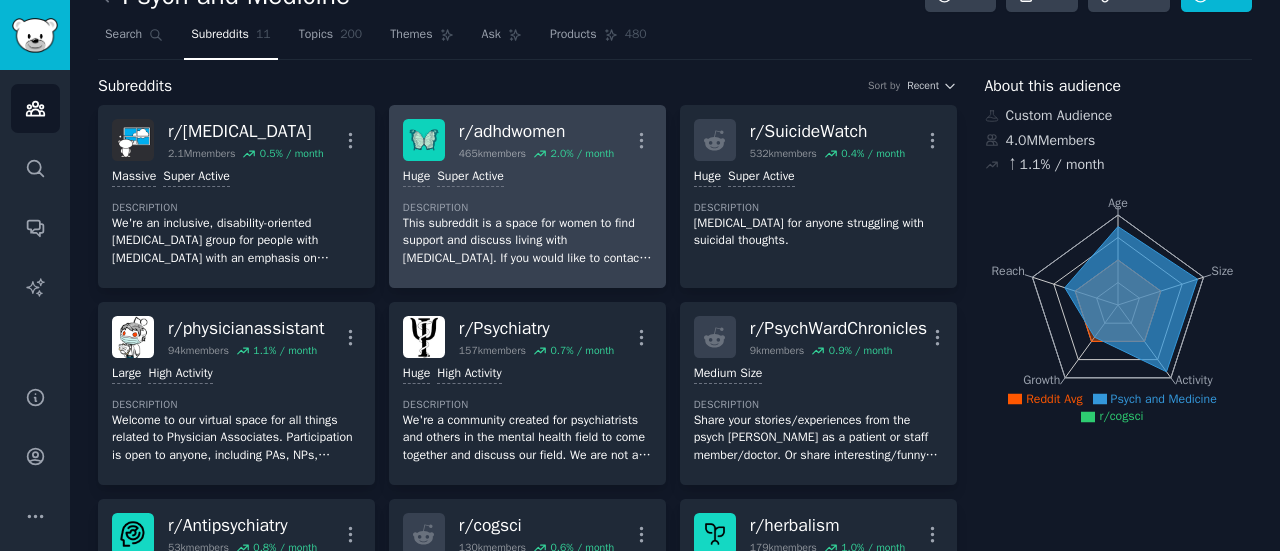 scroll, scrollTop: 0, scrollLeft: 0, axis: both 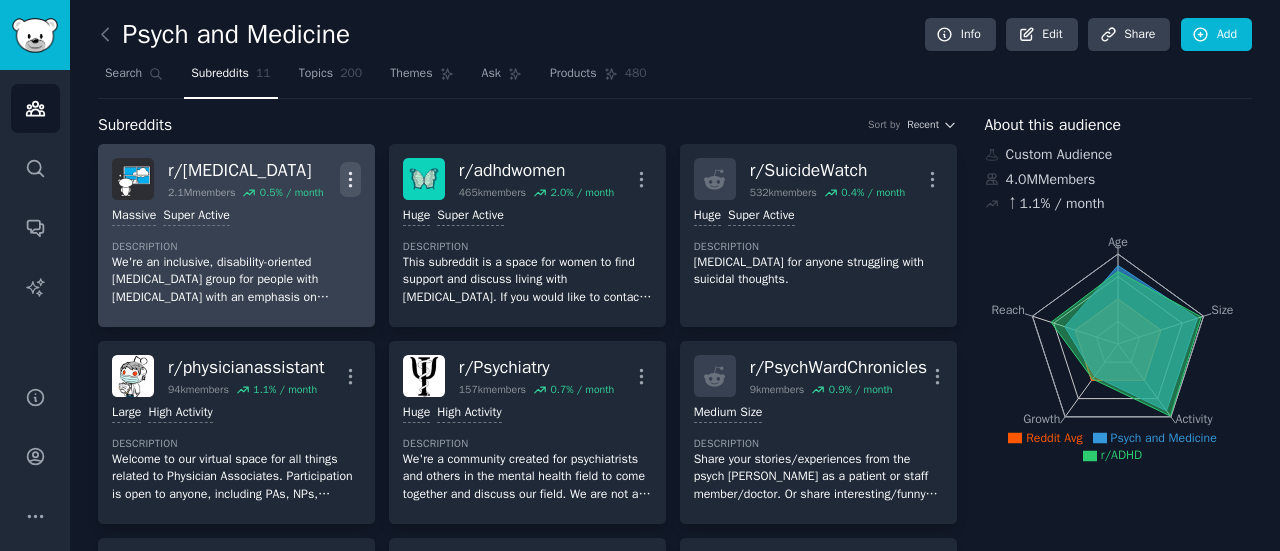 click 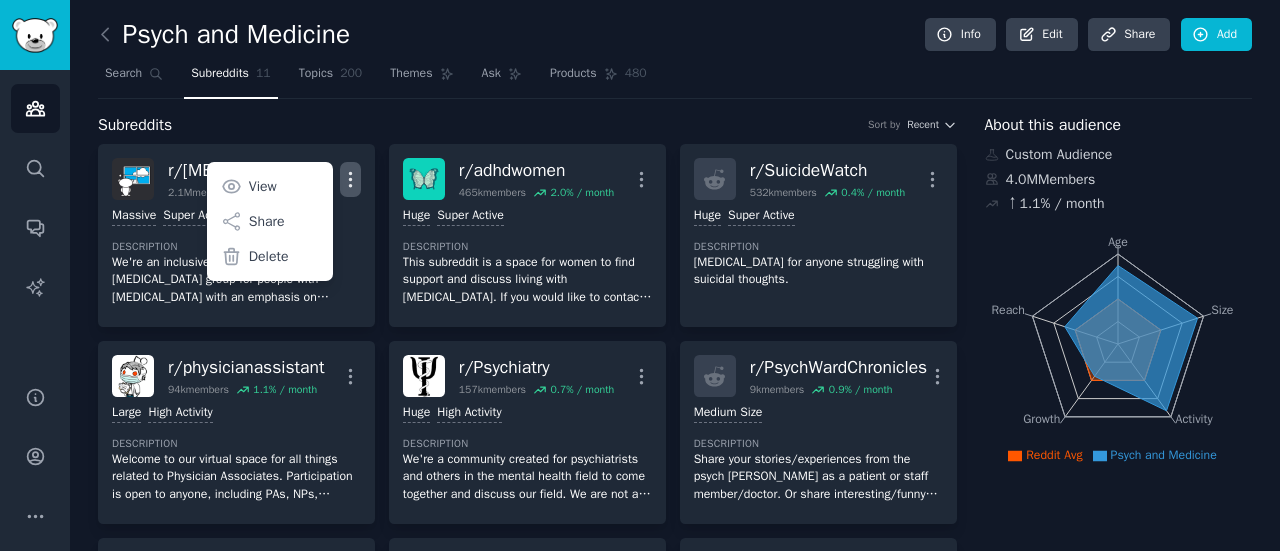 drag, startPoint x: 356, startPoint y: 167, endPoint x: 760, endPoint y: 114, distance: 407.46164 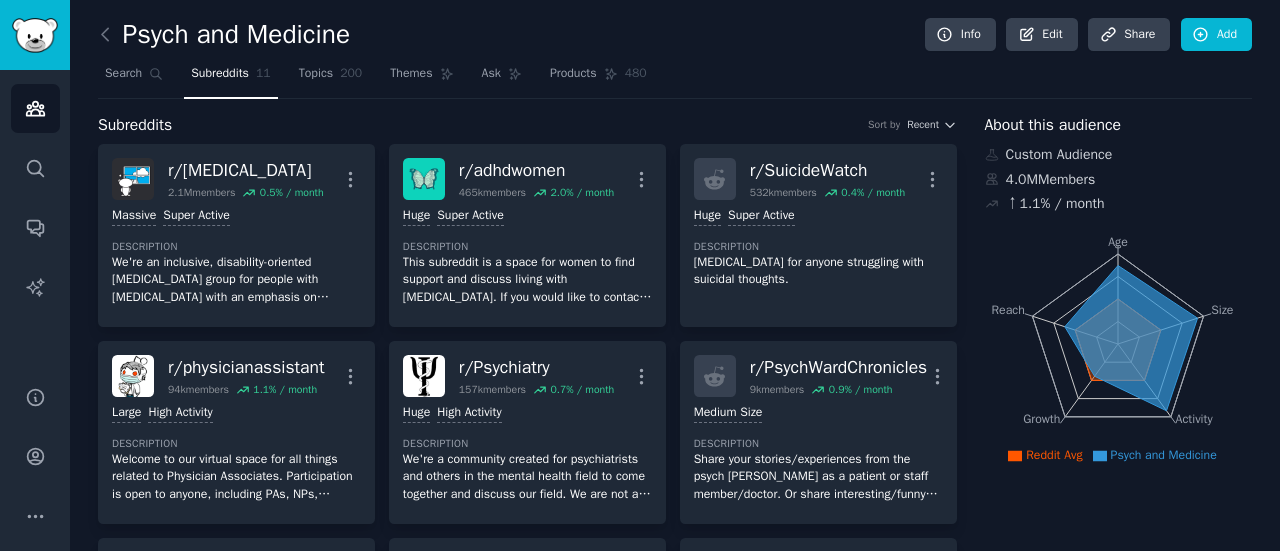 click on "Subreddits Sort by Recent" at bounding box center (527, 125) 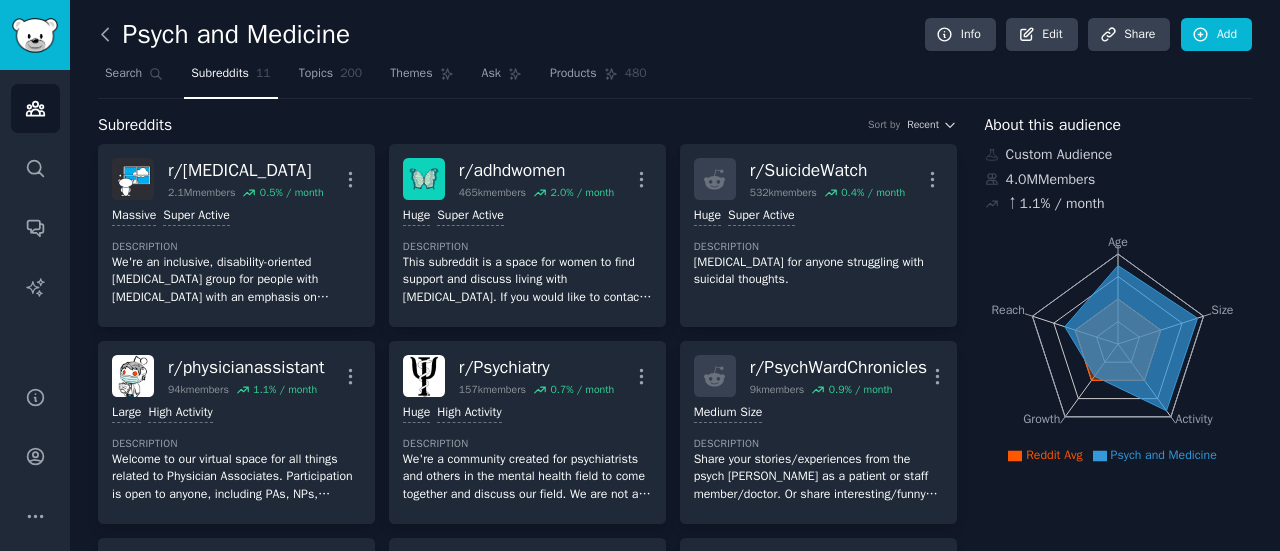 click 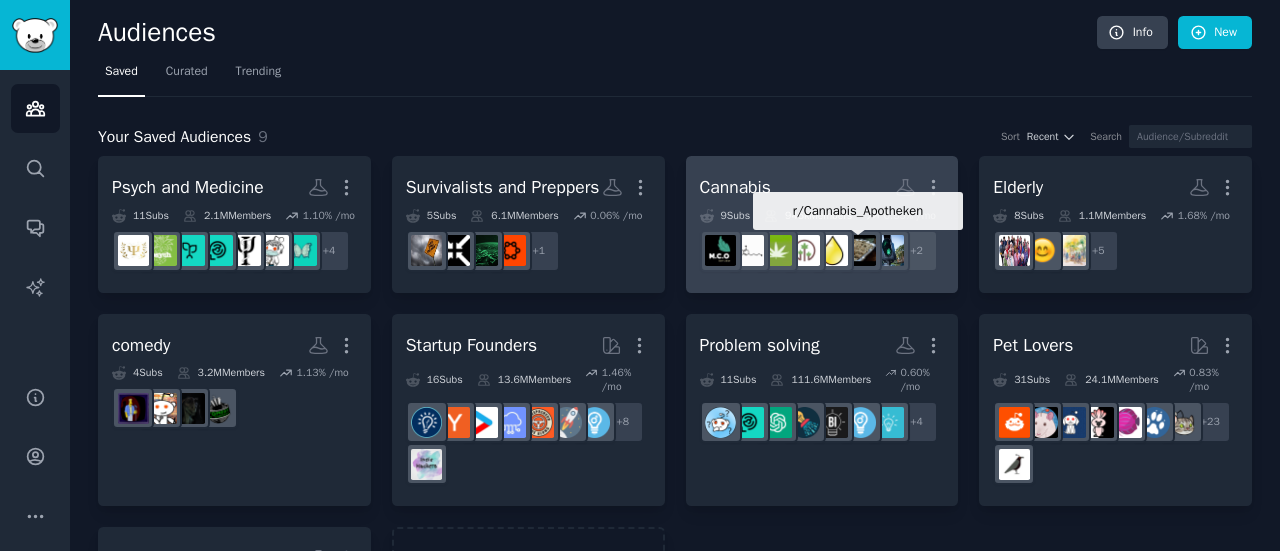 scroll, scrollTop: 0, scrollLeft: 0, axis: both 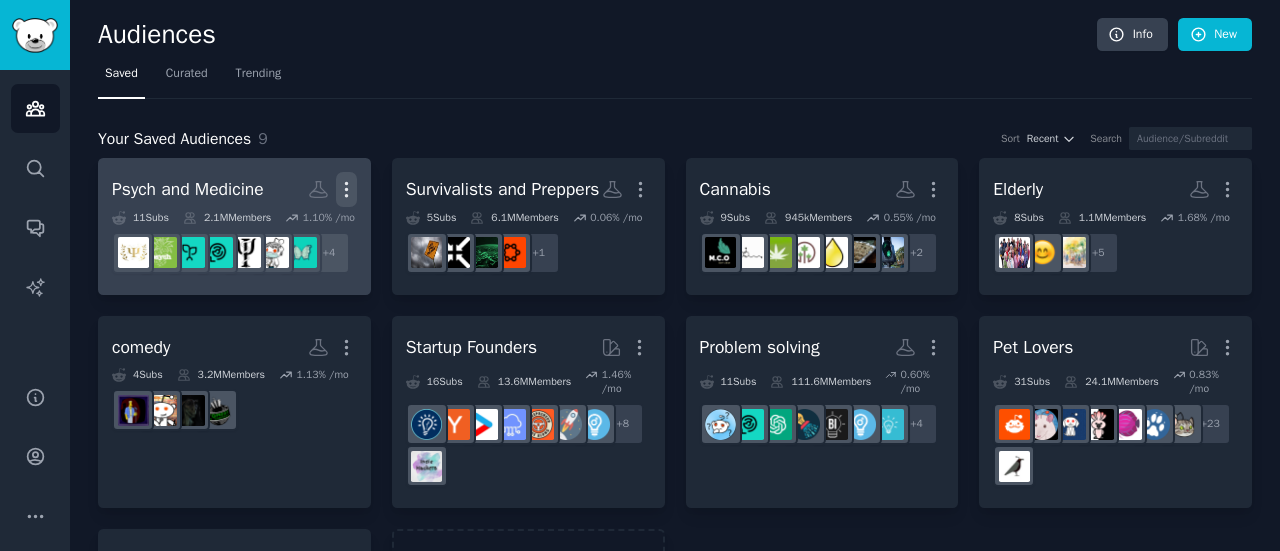 click 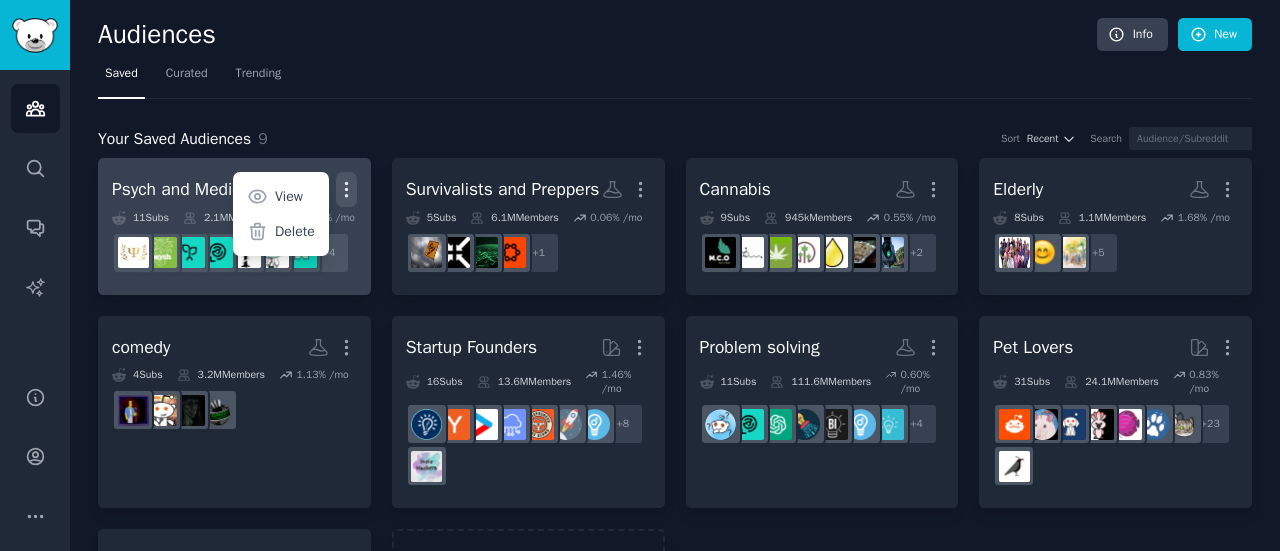 click on "Psych and Medicine" at bounding box center (188, 189) 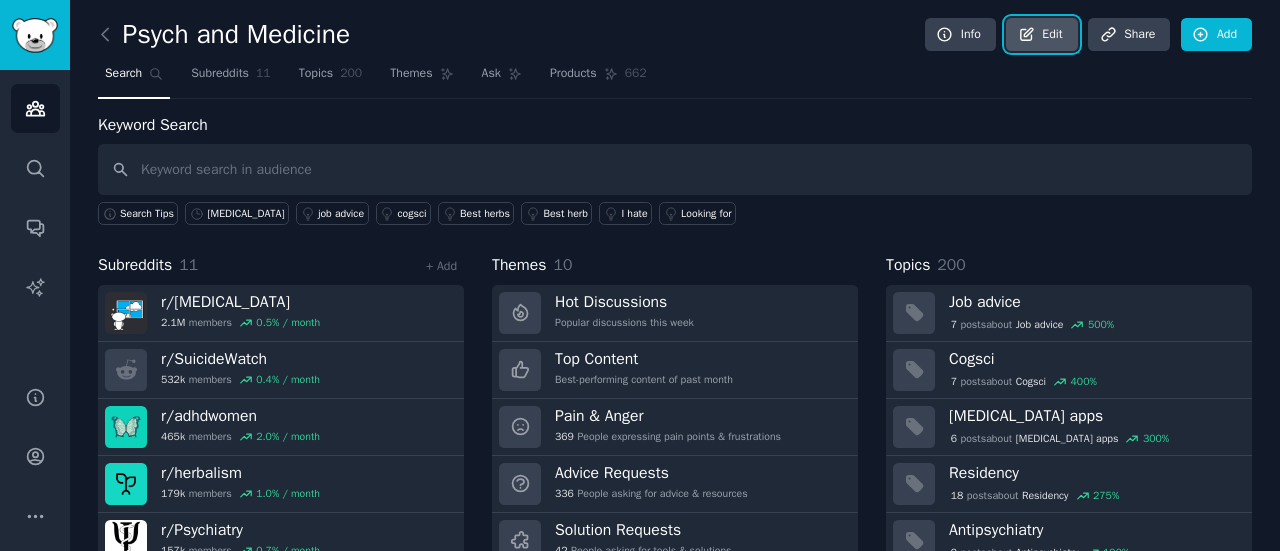 click on "Edit" at bounding box center [1041, 35] 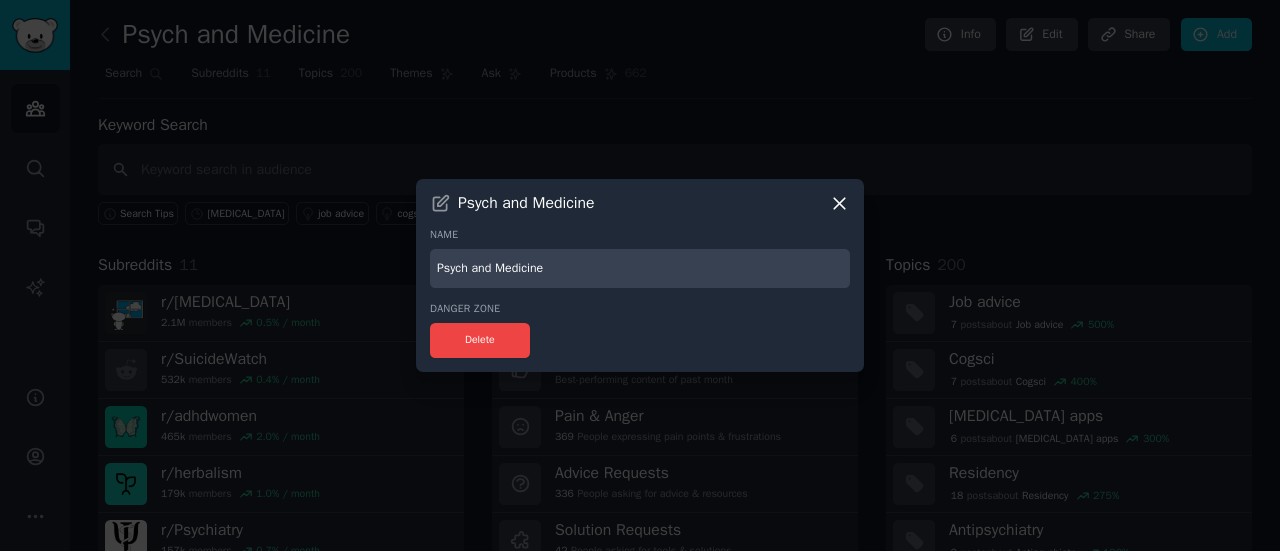 click 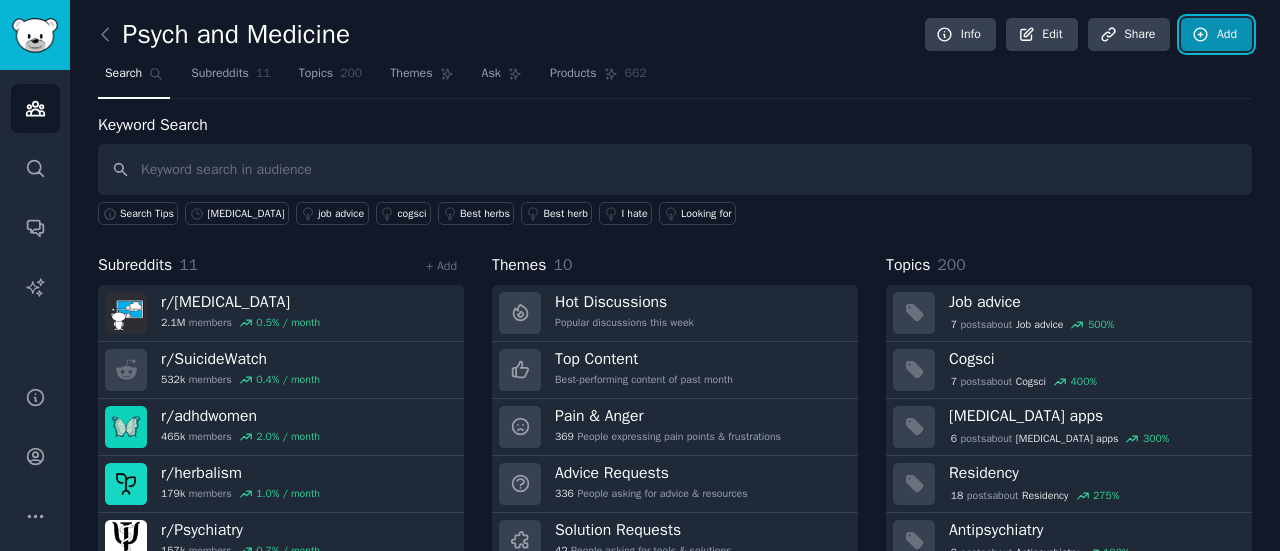 click on "Add" at bounding box center (1216, 35) 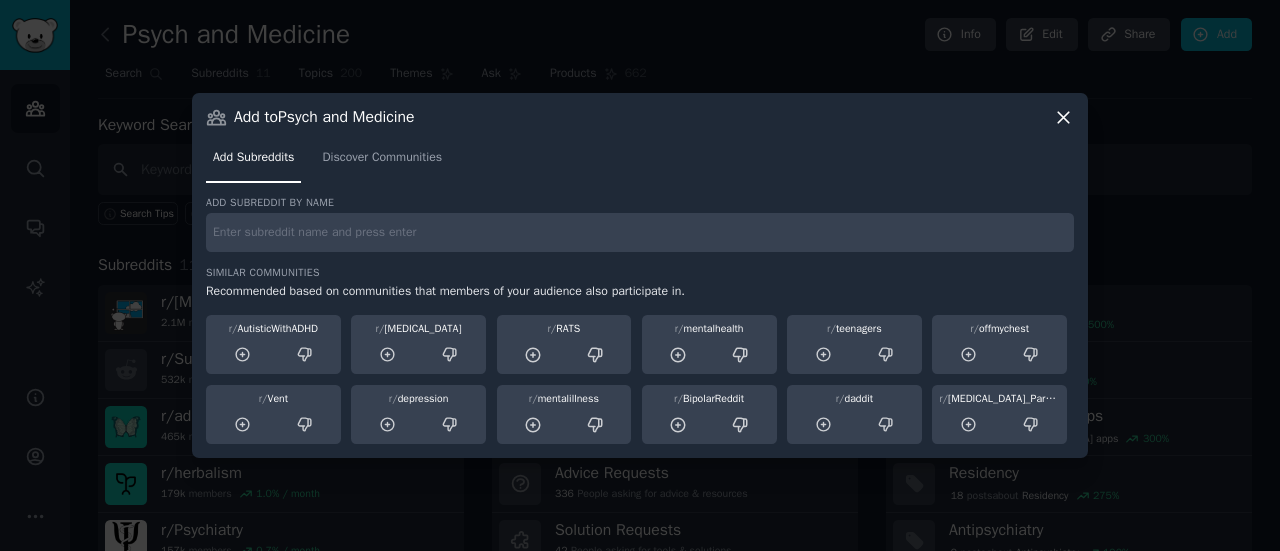 click at bounding box center [640, 232] 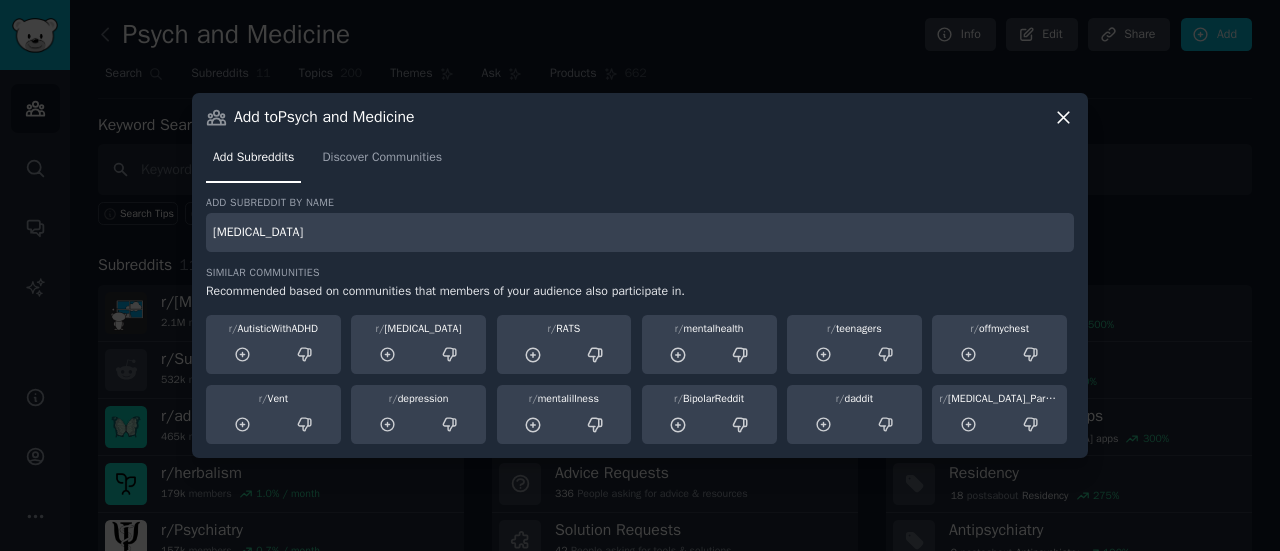 type on "[MEDICAL_DATA]" 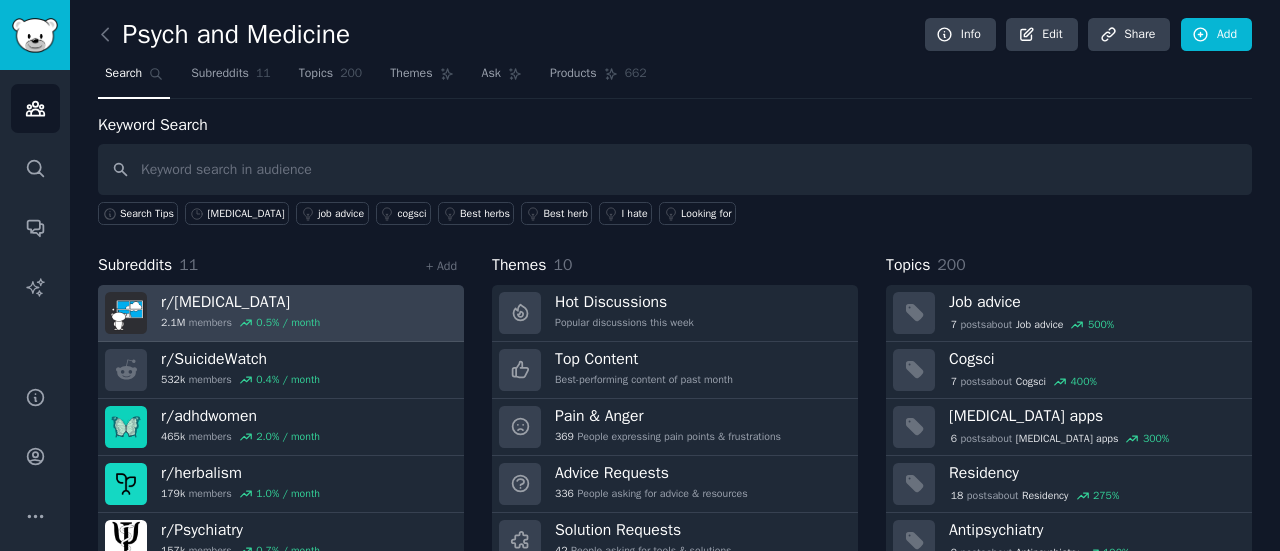 click on "r/ [MEDICAL_DATA] 2.1M  members 0.5 % / month" at bounding box center (240, 313) 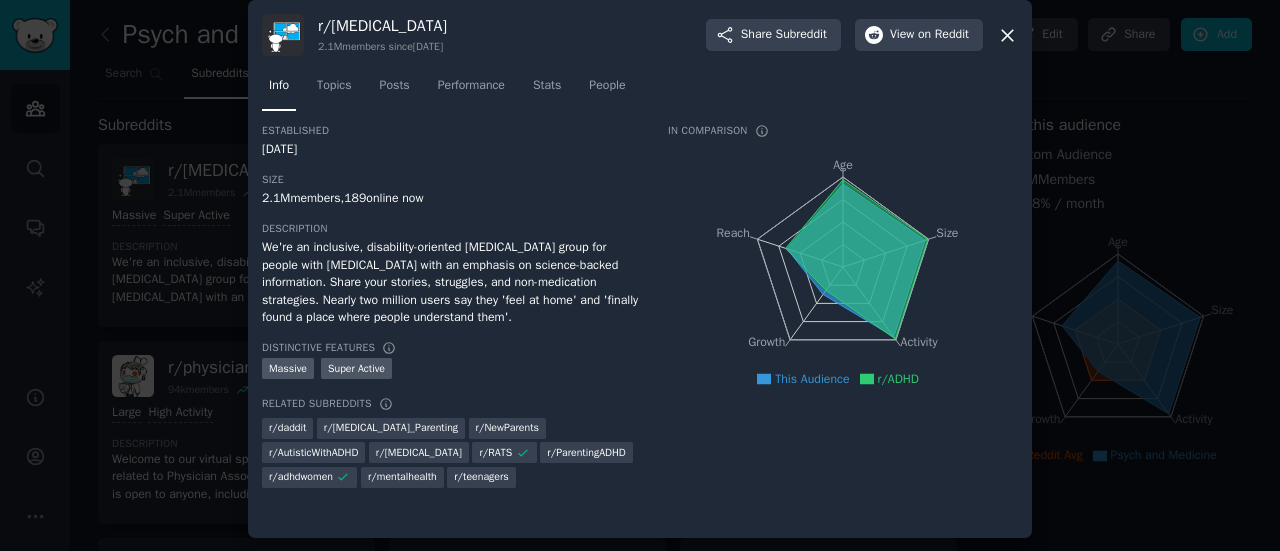 scroll, scrollTop: 0, scrollLeft: 0, axis: both 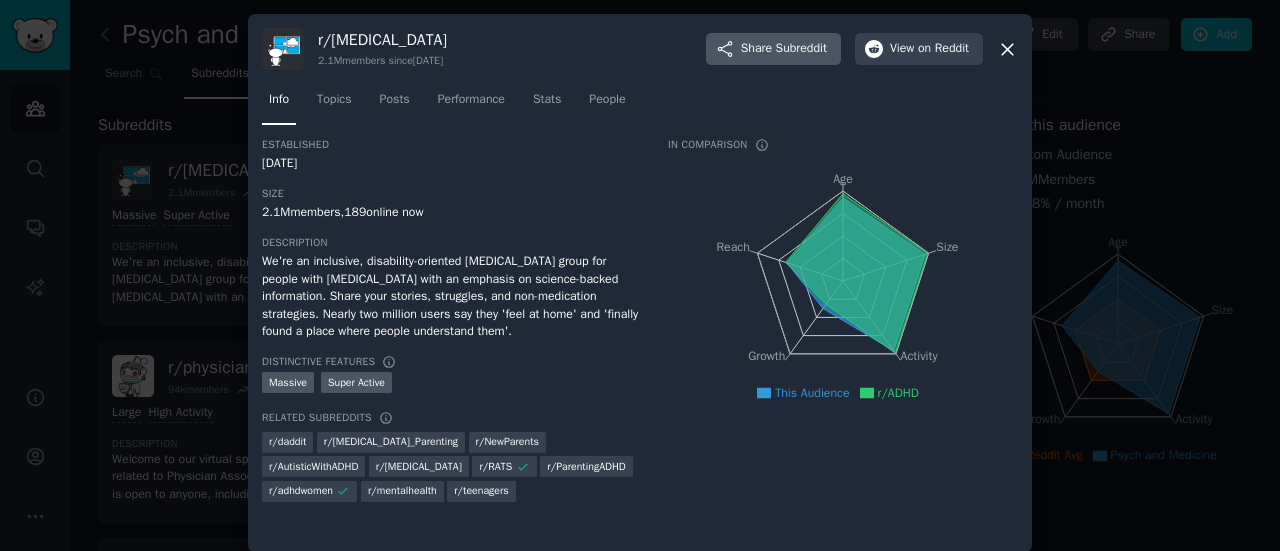 click on "Share  Subreddit" at bounding box center [773, 49] 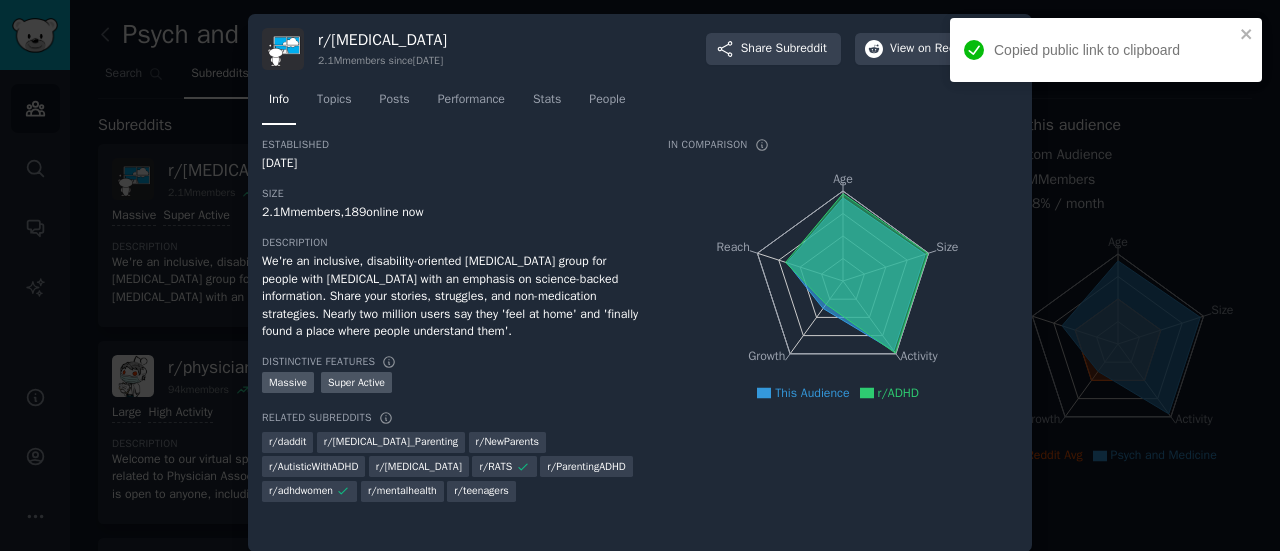 click on "Copied public link to clipboard" at bounding box center (1099, 50) 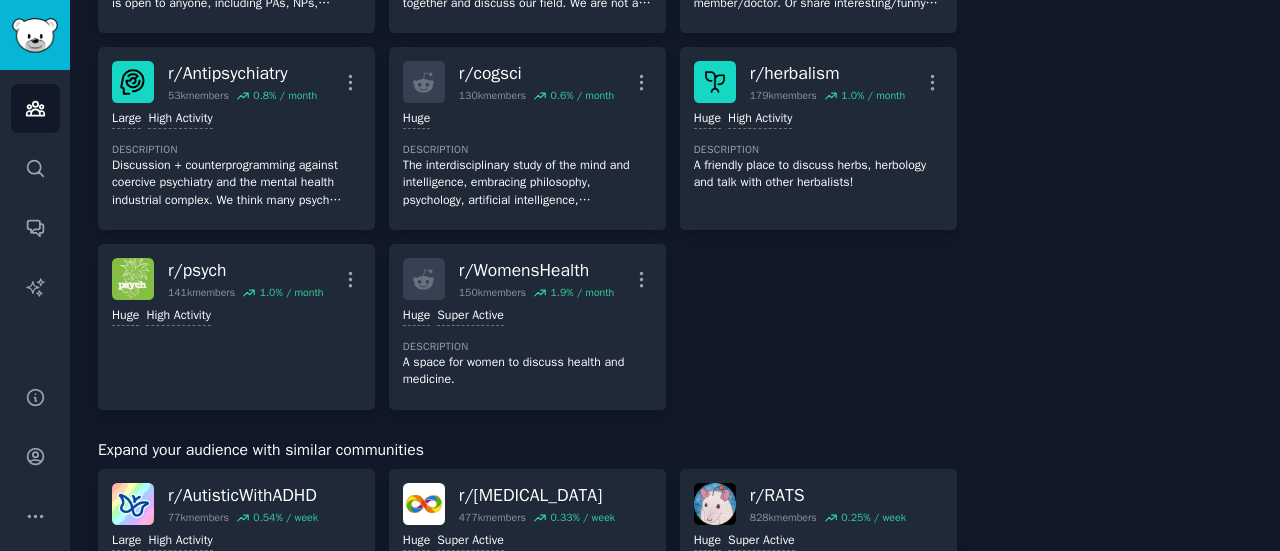 scroll, scrollTop: 492, scrollLeft: 0, axis: vertical 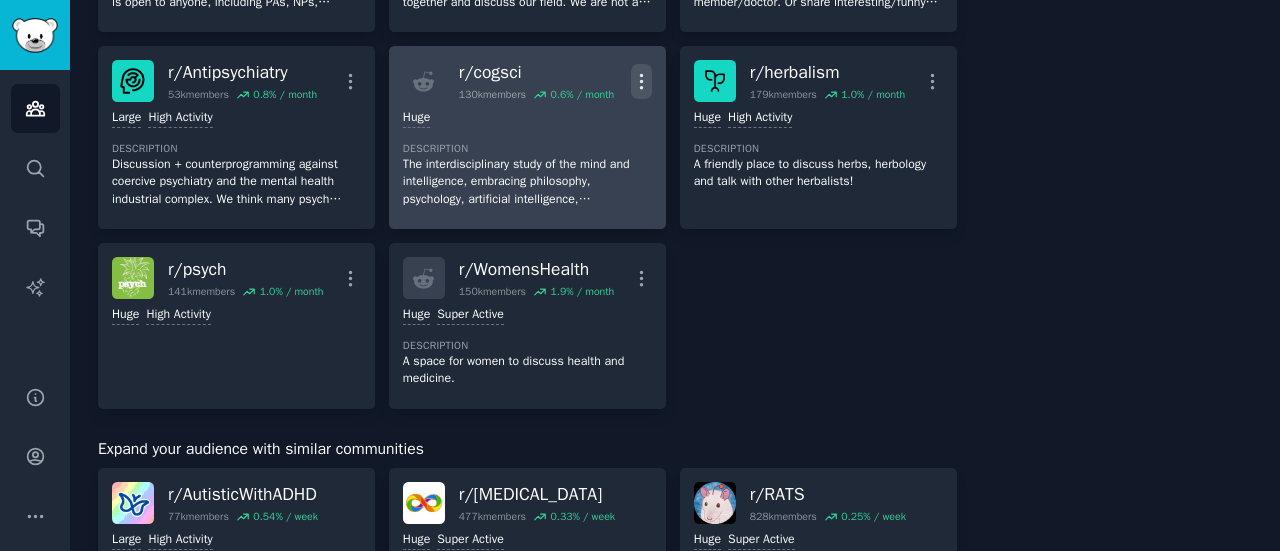 click 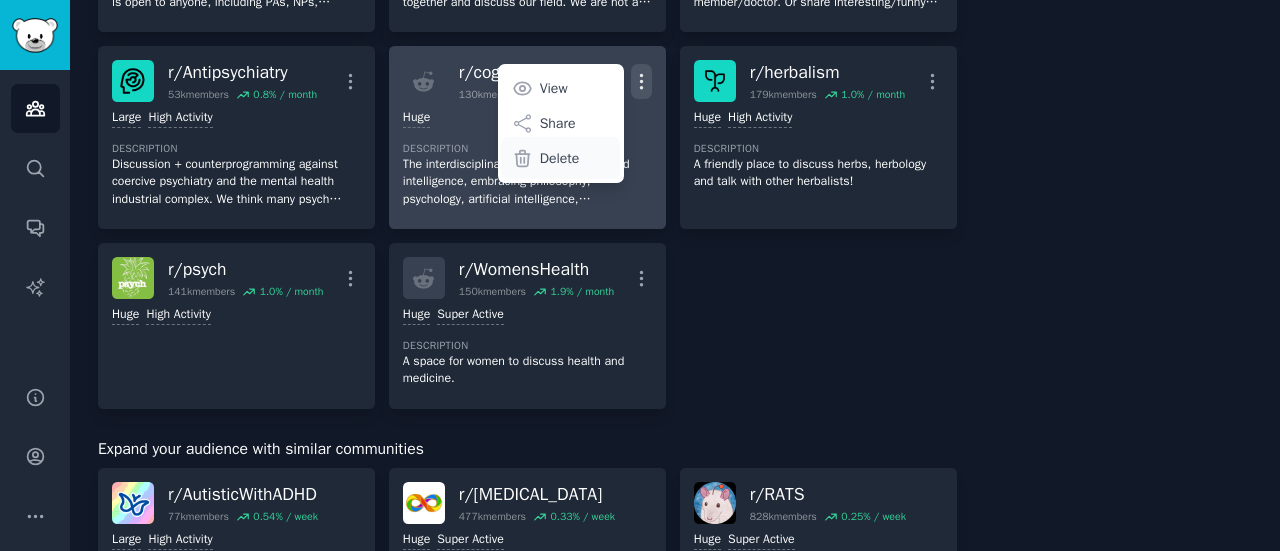 click on "Delete" at bounding box center (560, 158) 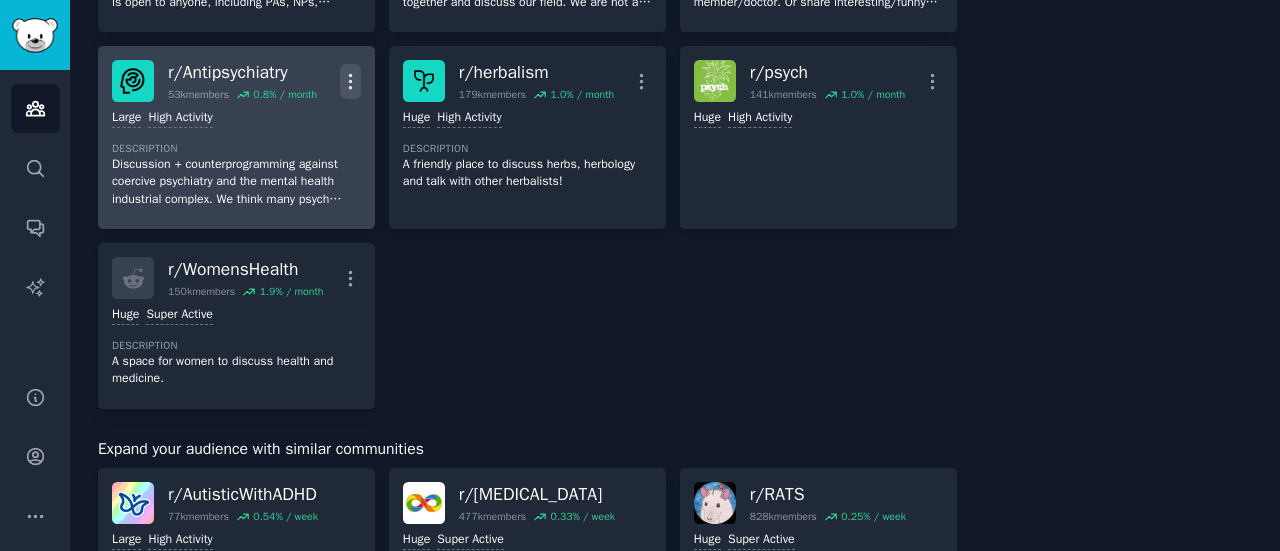 click on "More" at bounding box center [350, 81] 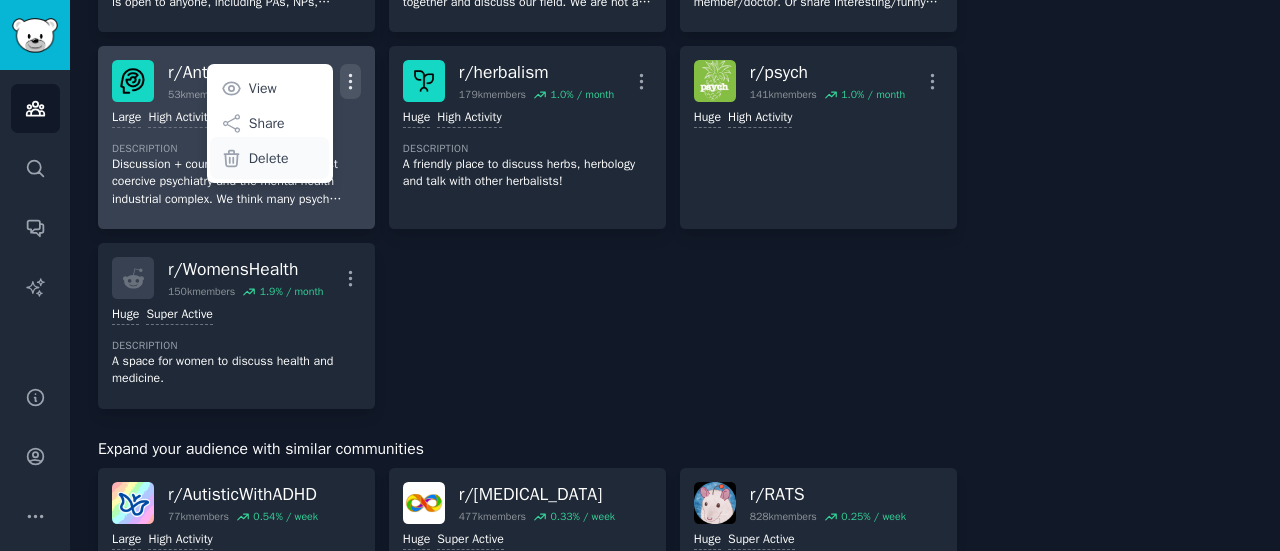 click on "Delete" at bounding box center [269, 158] 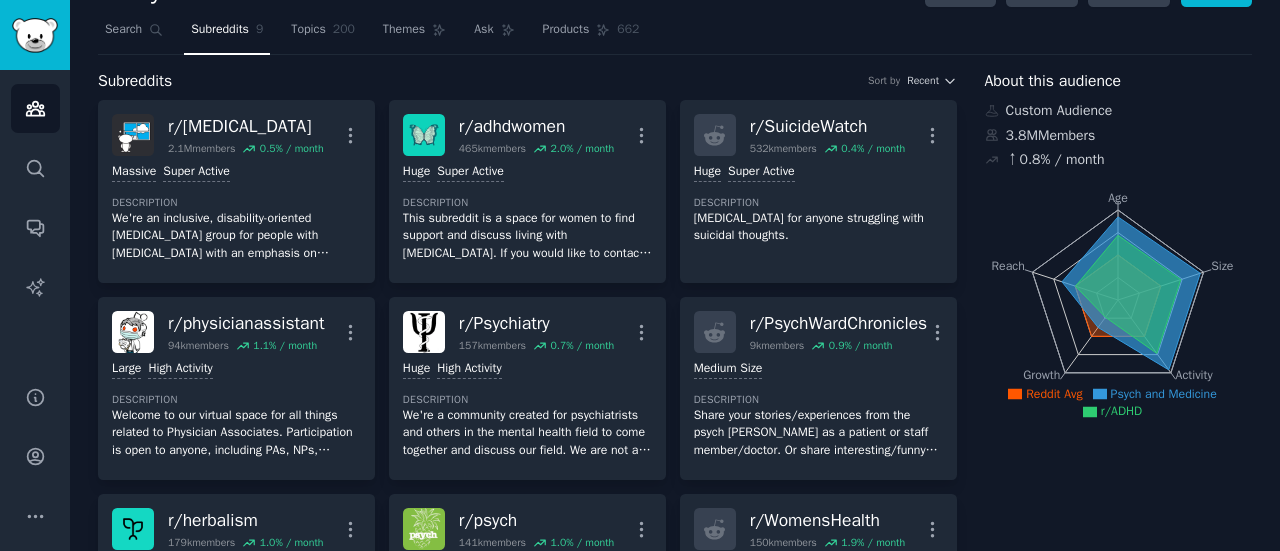 scroll, scrollTop: 45, scrollLeft: 0, axis: vertical 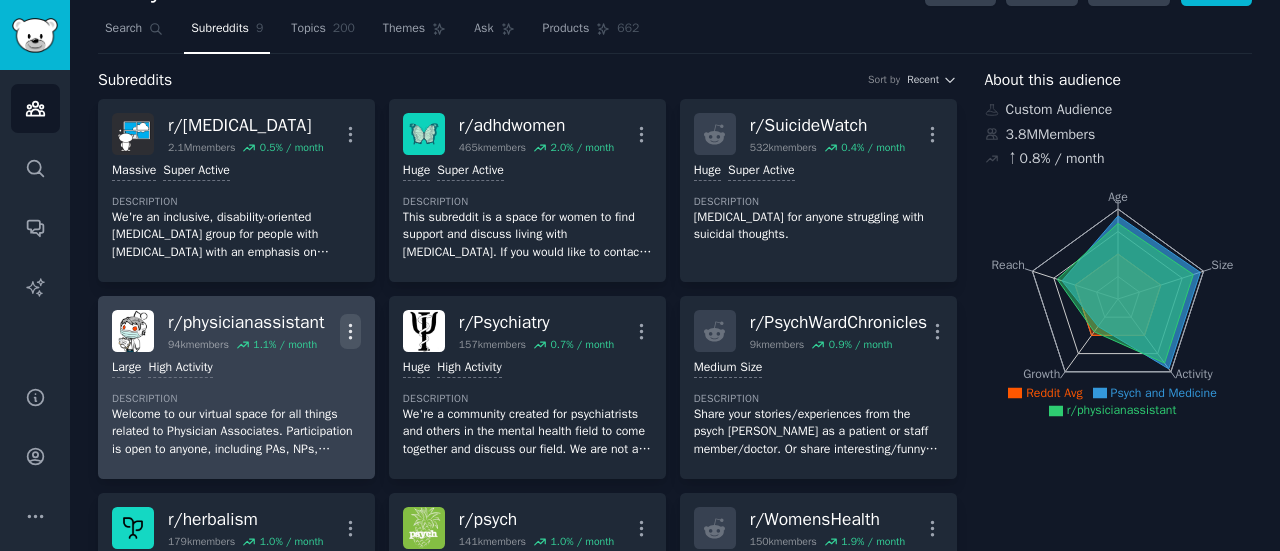 click 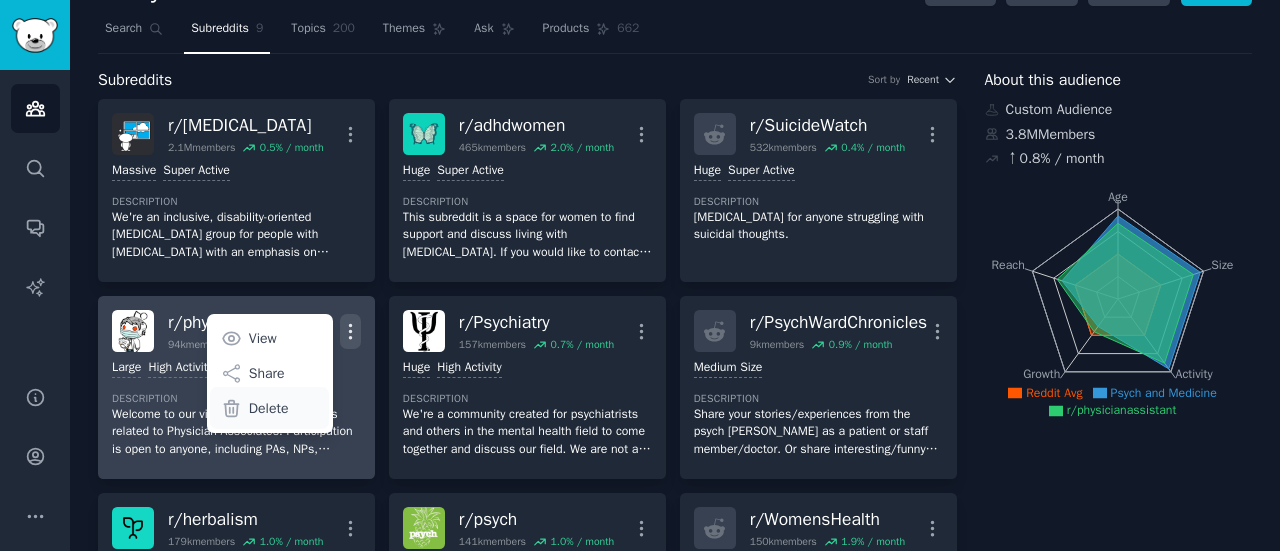 click on "Delete" at bounding box center (269, 408) 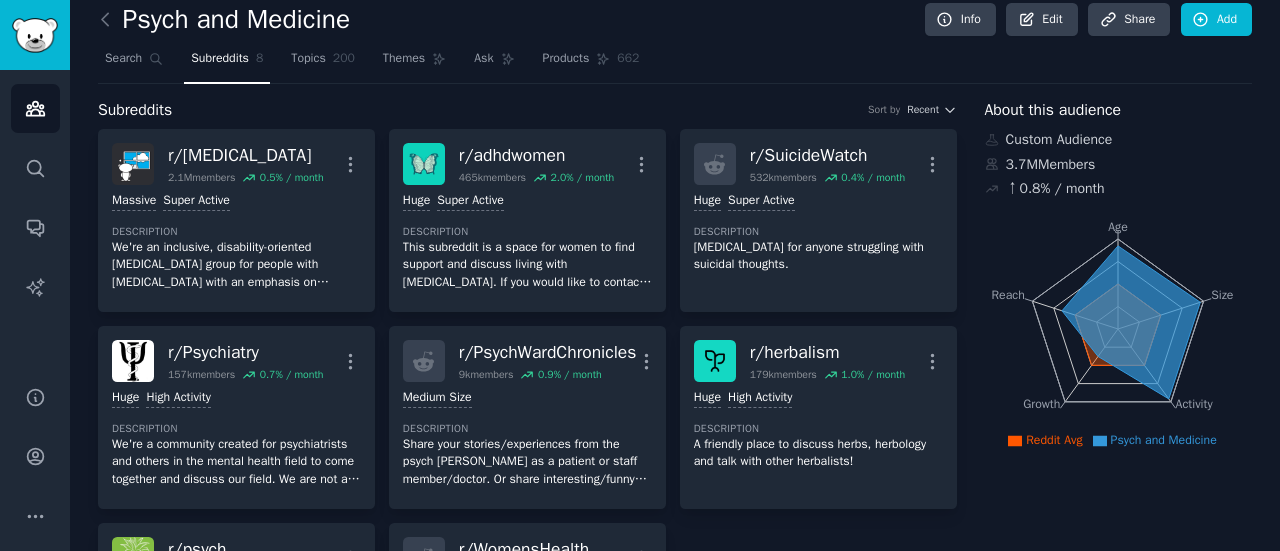 scroll, scrollTop: 376, scrollLeft: 0, axis: vertical 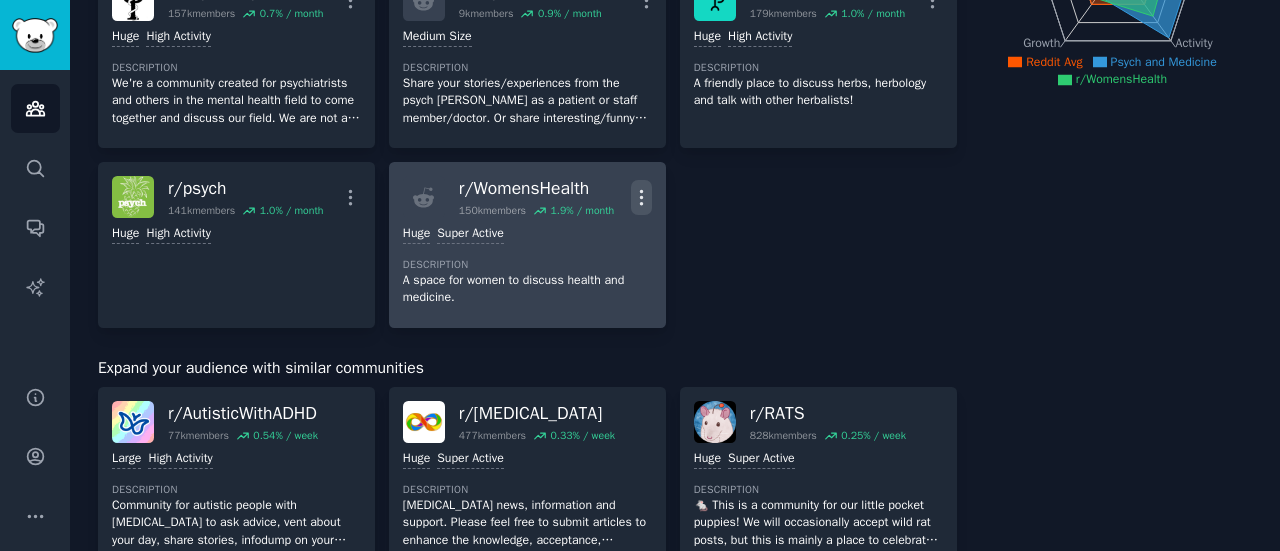 click 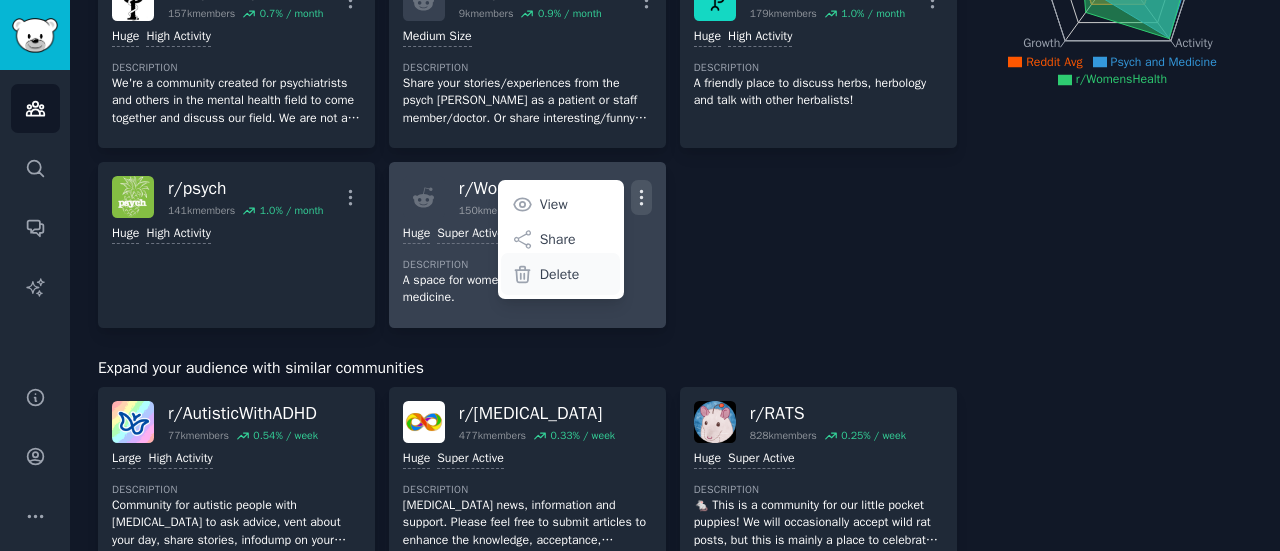 click on "Delete" at bounding box center [560, 274] 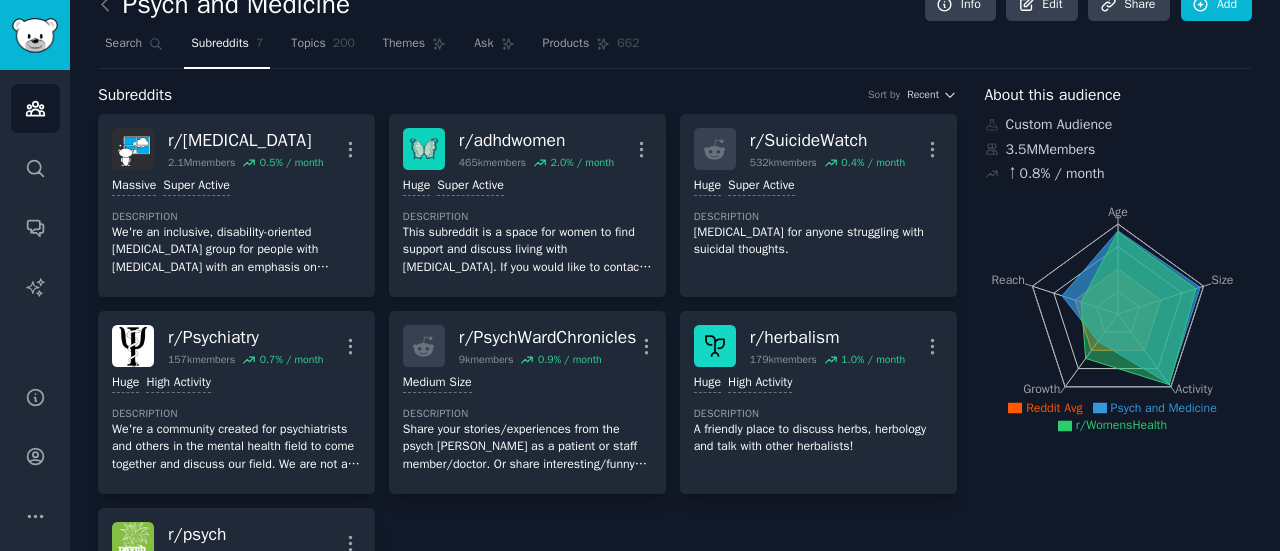 scroll, scrollTop: 27, scrollLeft: 0, axis: vertical 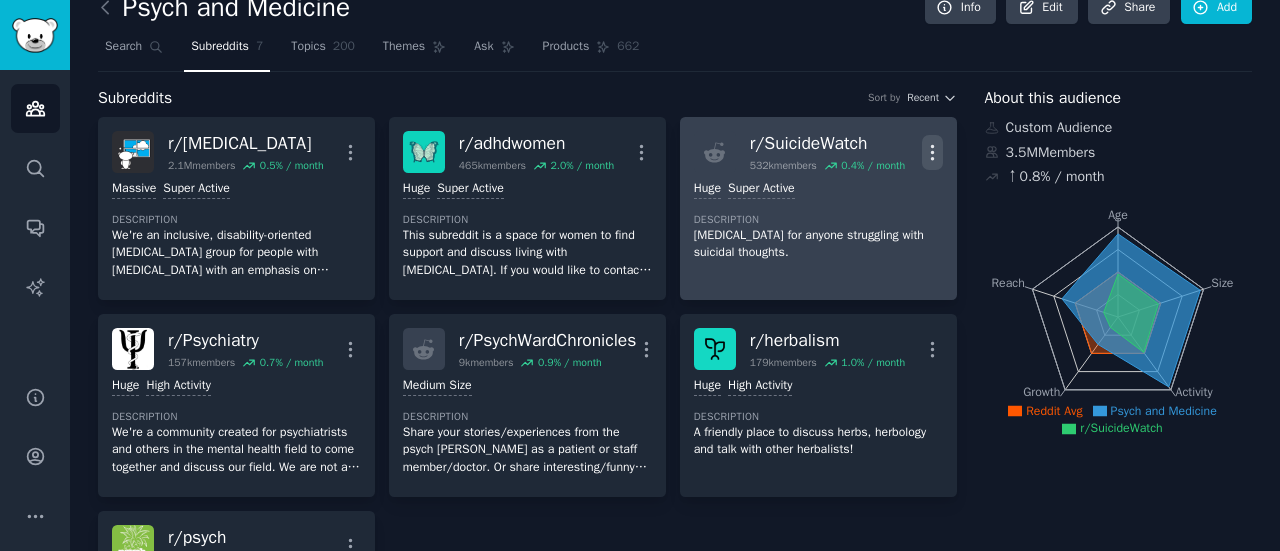 click 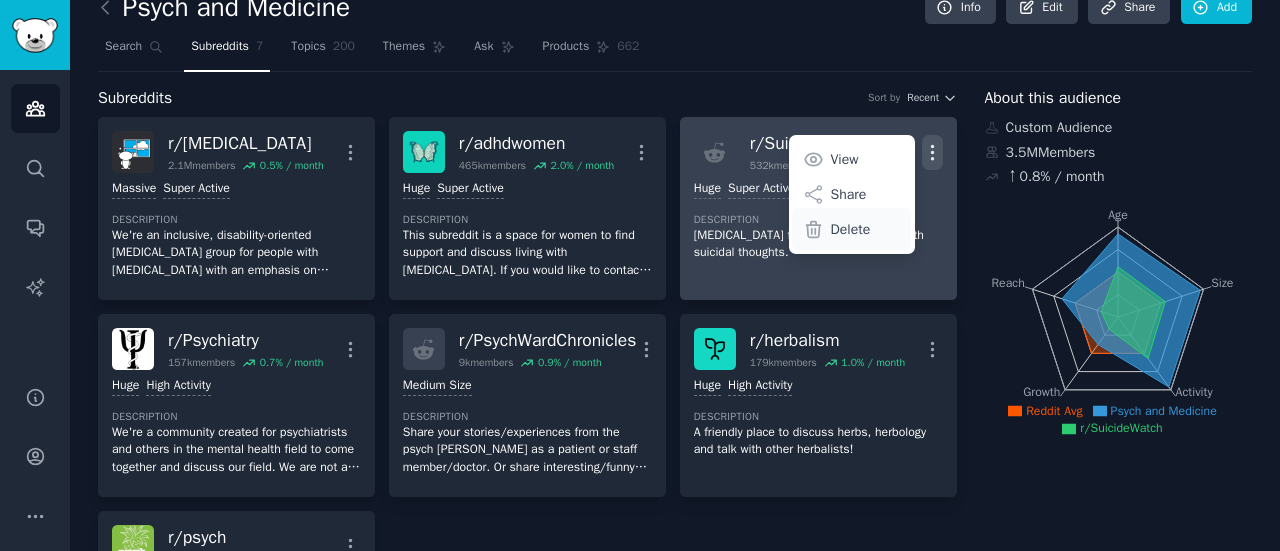 click on "Delete" at bounding box center [851, 229] 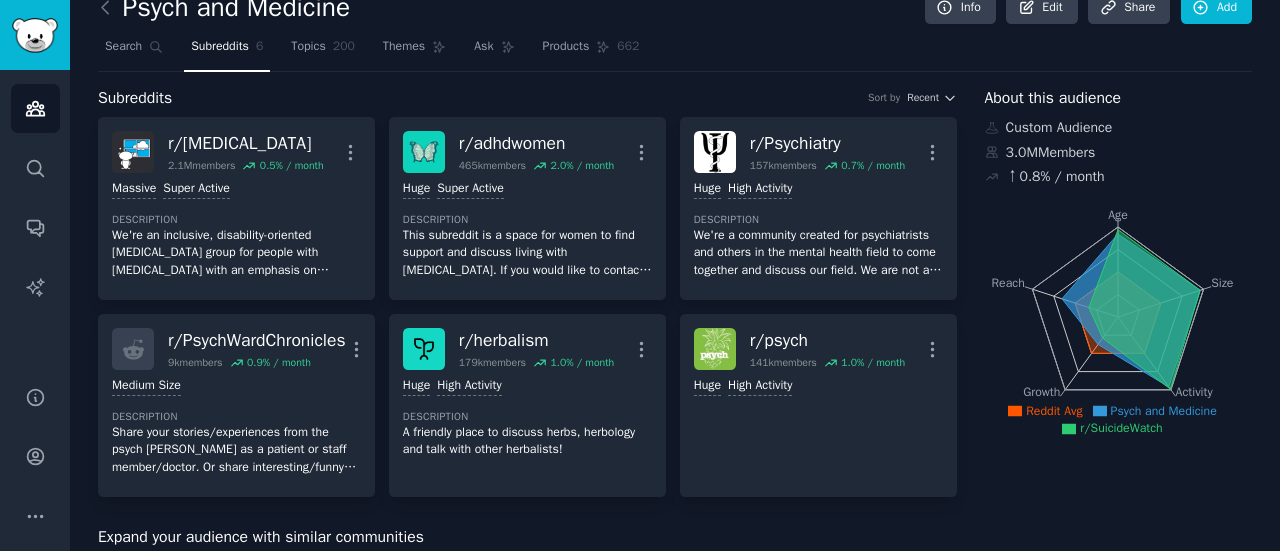 scroll, scrollTop: 0, scrollLeft: 0, axis: both 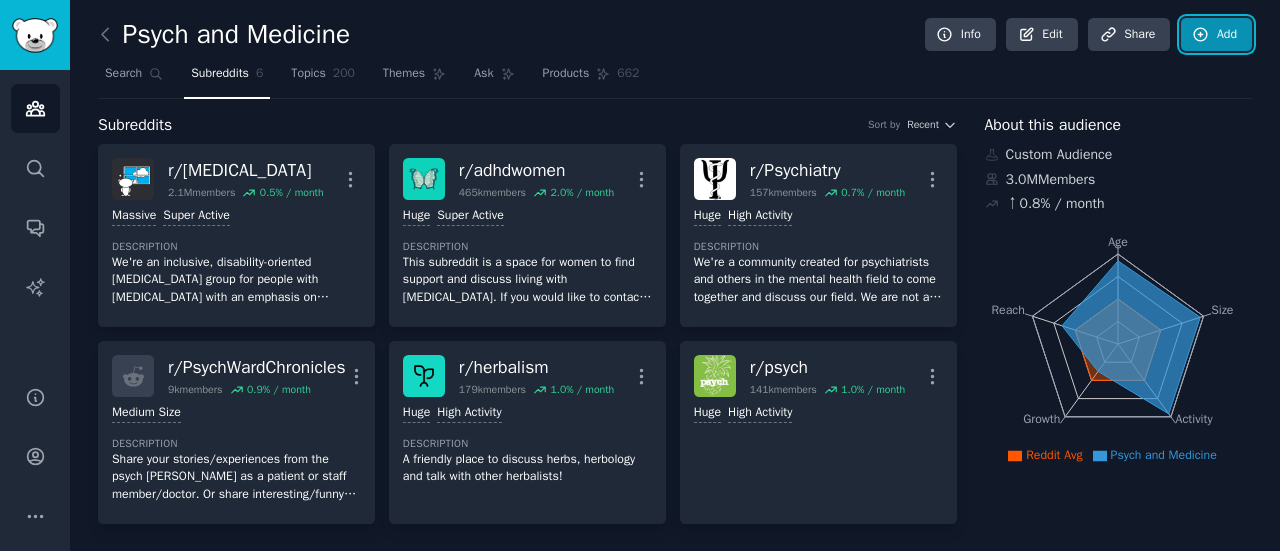 click on "Add" at bounding box center (1216, 35) 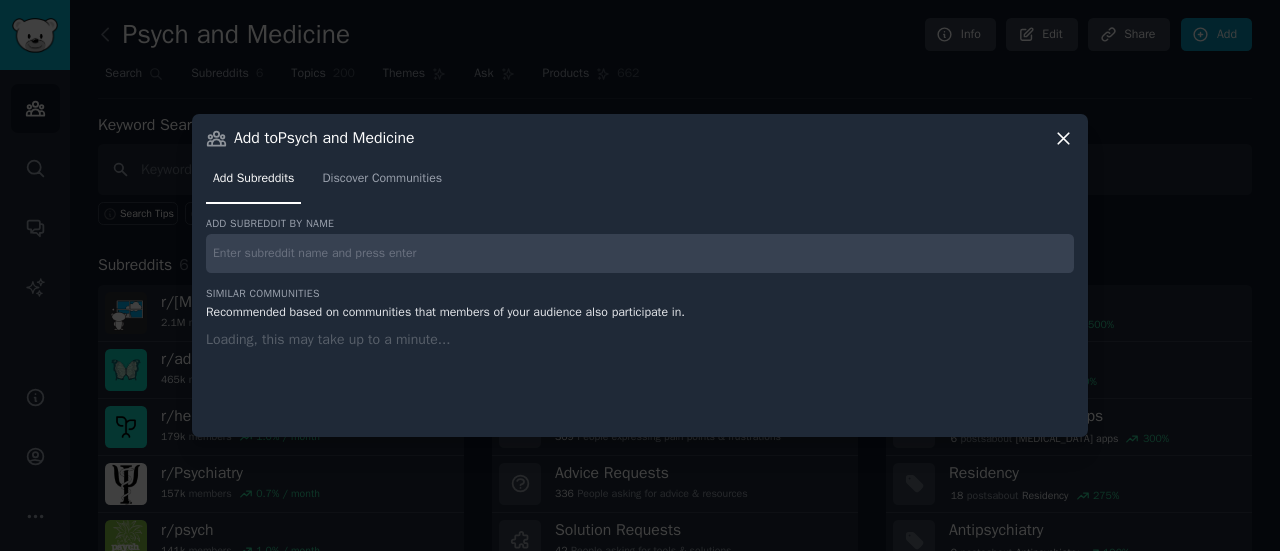 type 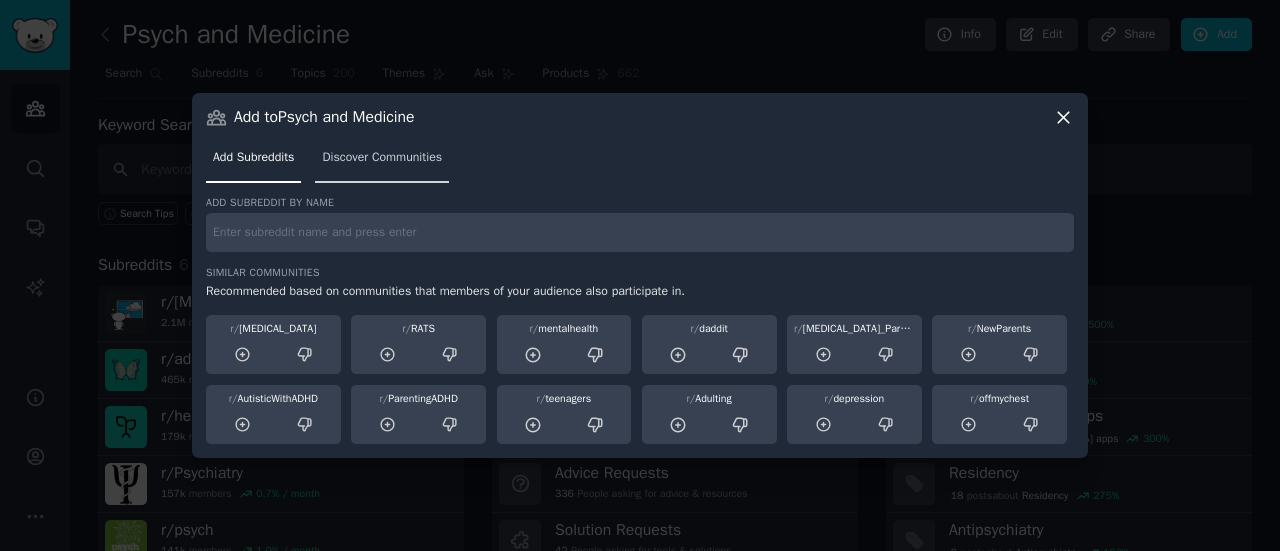 click on "Discover Communities" at bounding box center (382, 158) 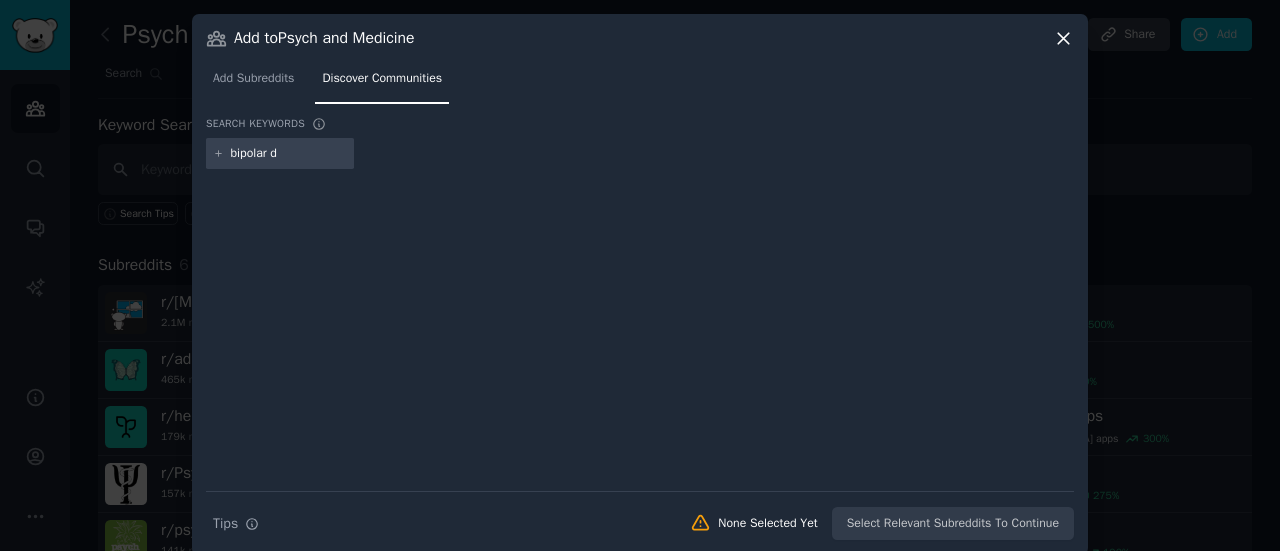 type on "bipolar" 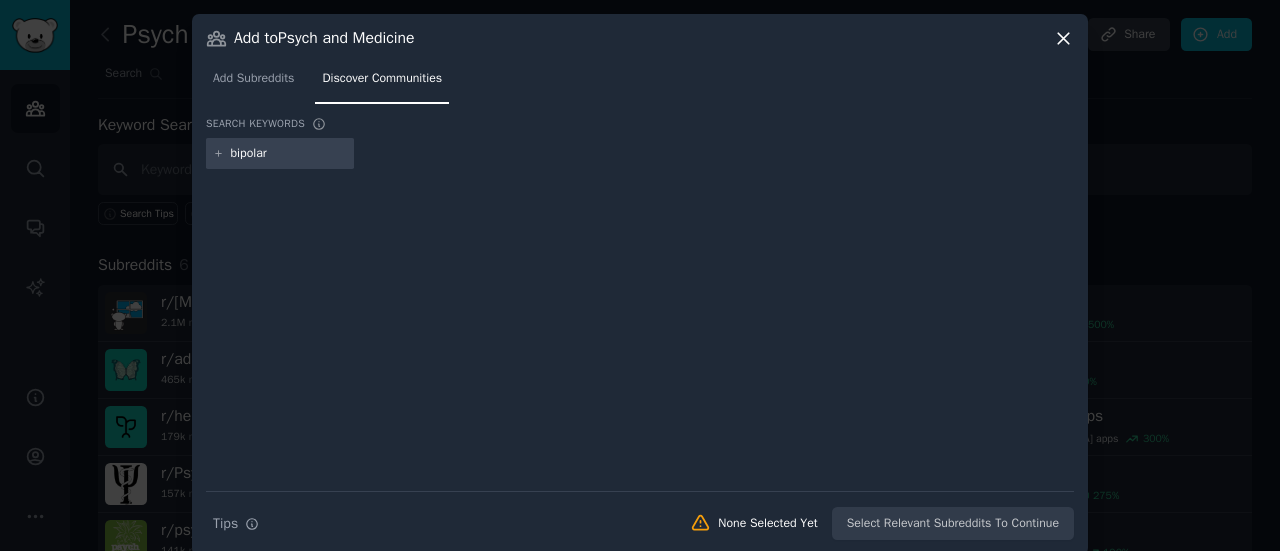 type 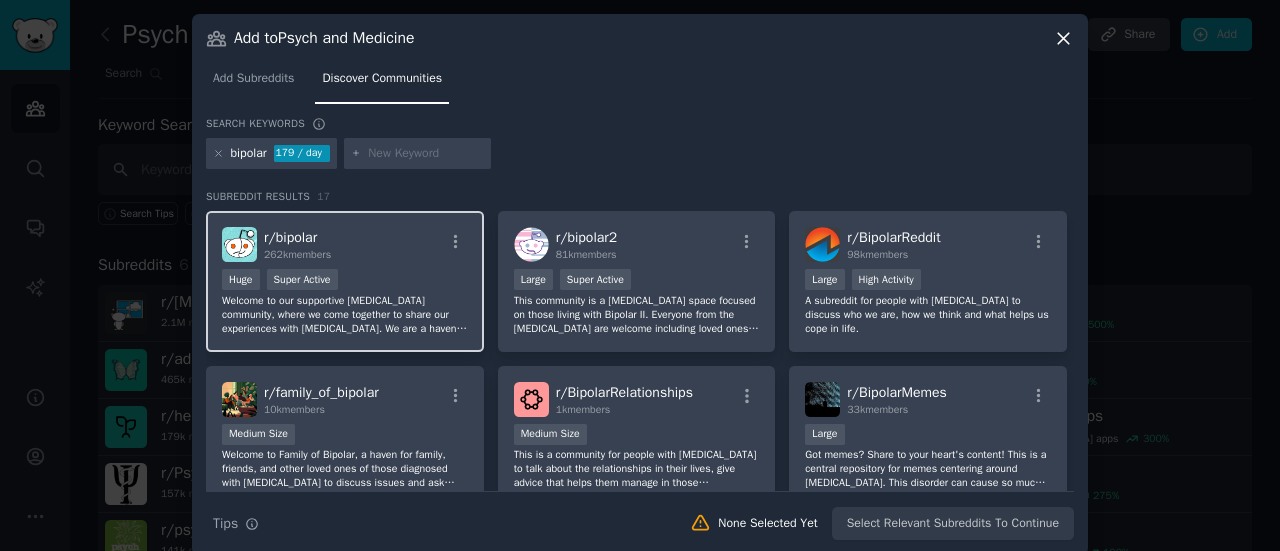 click on "r/ bipolar 262k  members" at bounding box center (345, 244) 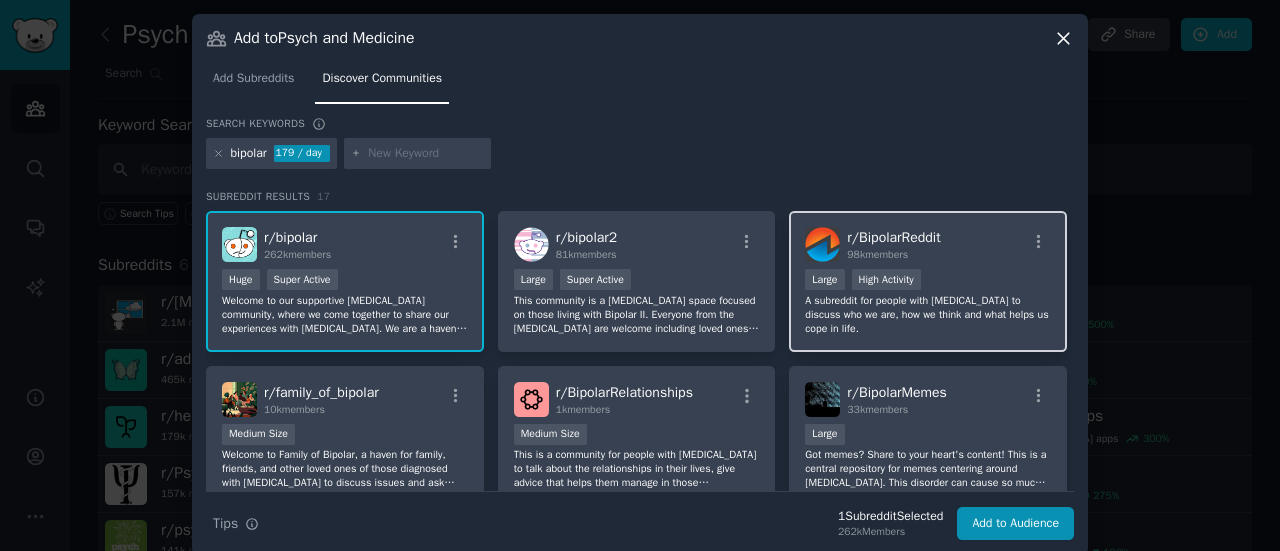 click on "r/ BipolarReddit 98k  members Large High Activity A subreddit for people with [MEDICAL_DATA] to discuss who we are, how we think and what helps us cope in life." at bounding box center (928, 281) 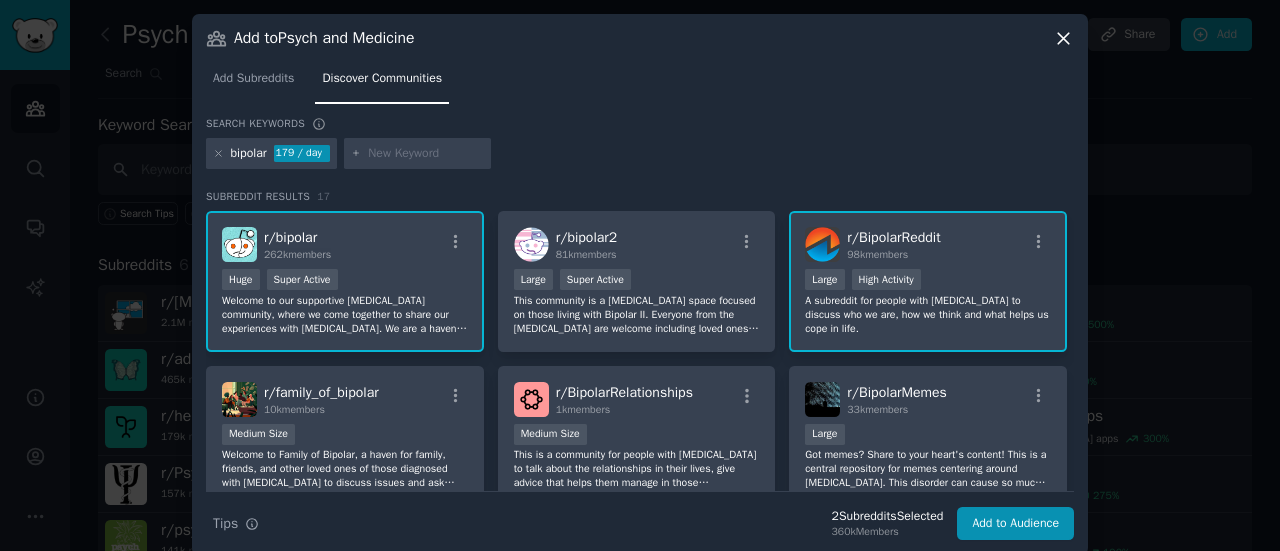 scroll, scrollTop: 17, scrollLeft: 0, axis: vertical 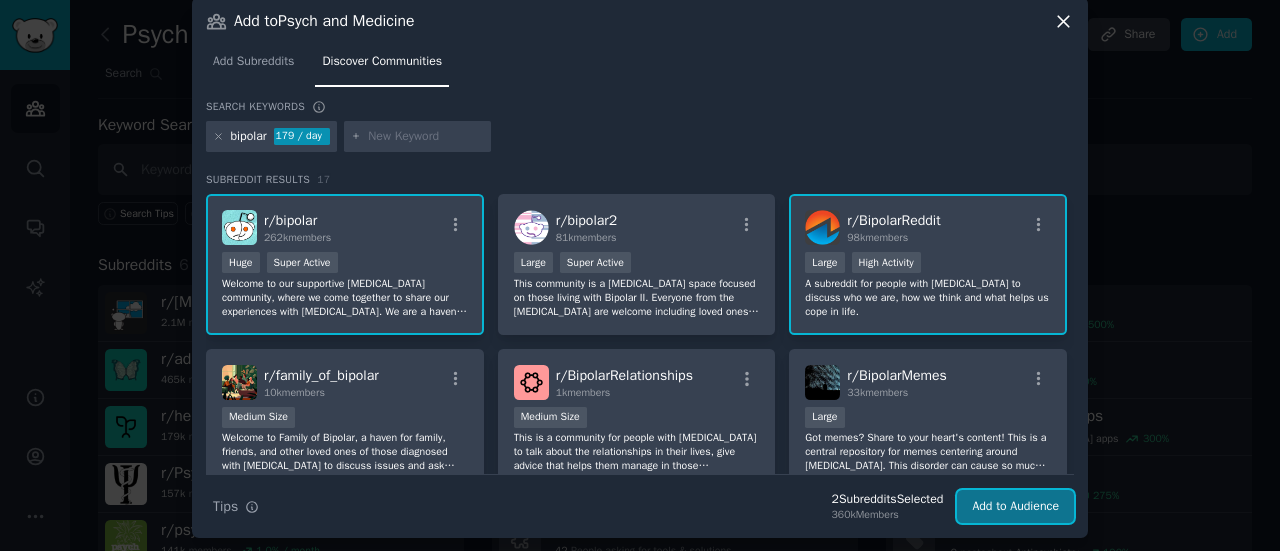 click on "Add to Audience" at bounding box center [1015, 507] 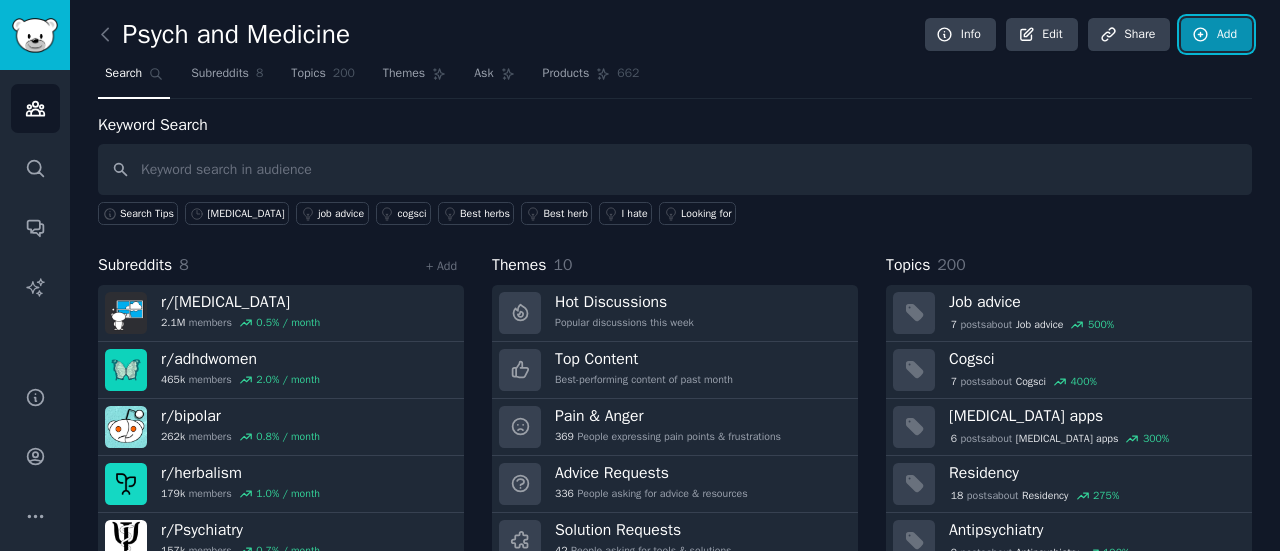 click 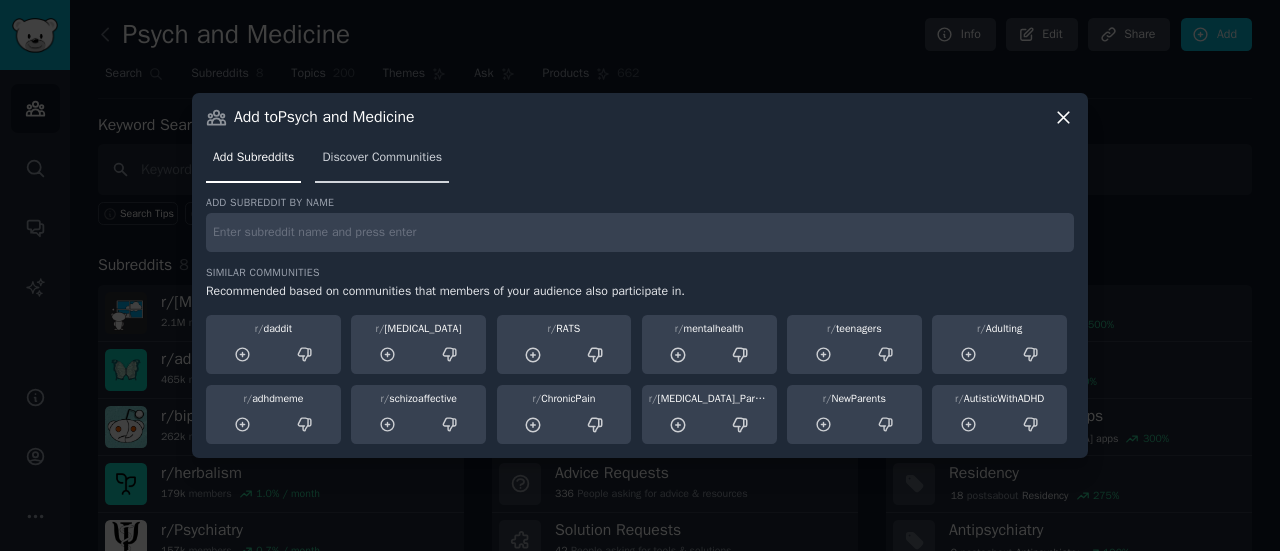 click on "Discover Communities" at bounding box center [382, 158] 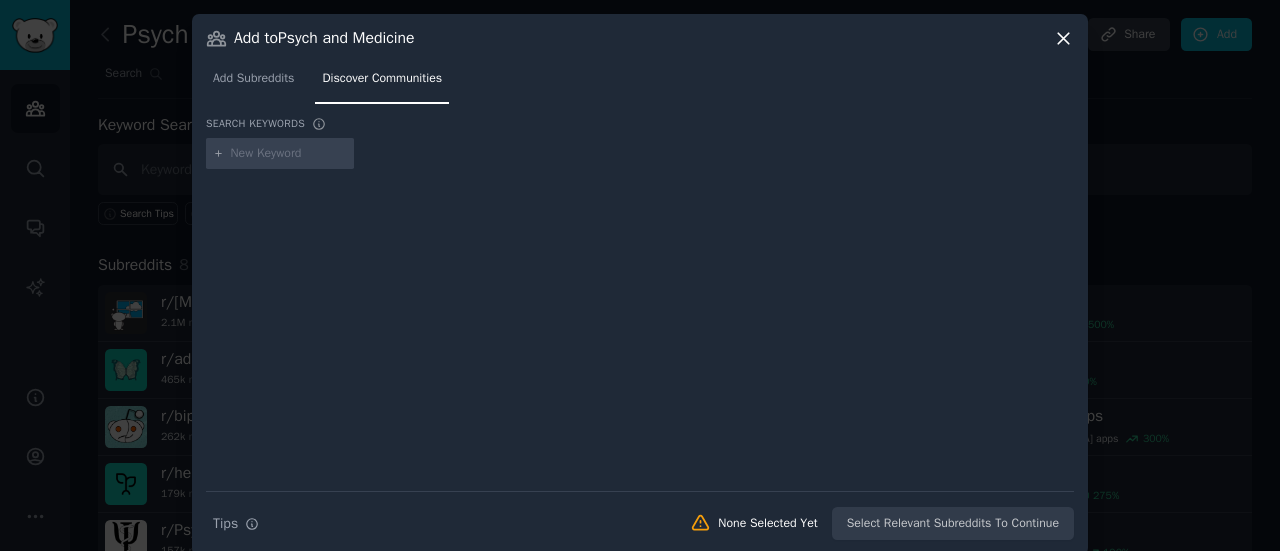 click at bounding box center (640, 157) 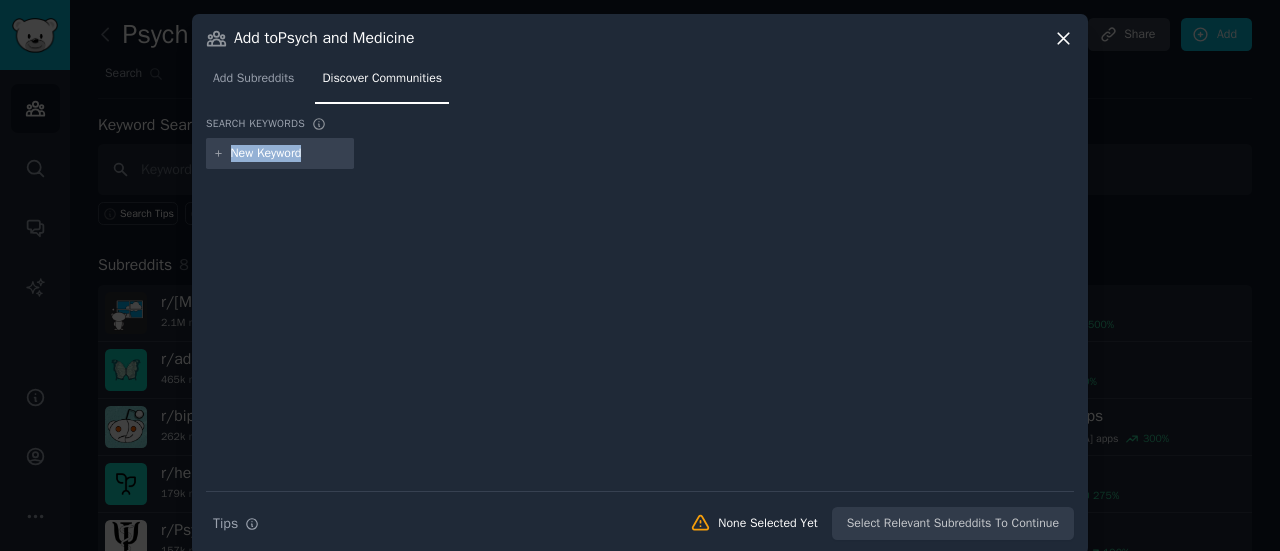 click at bounding box center (640, 157) 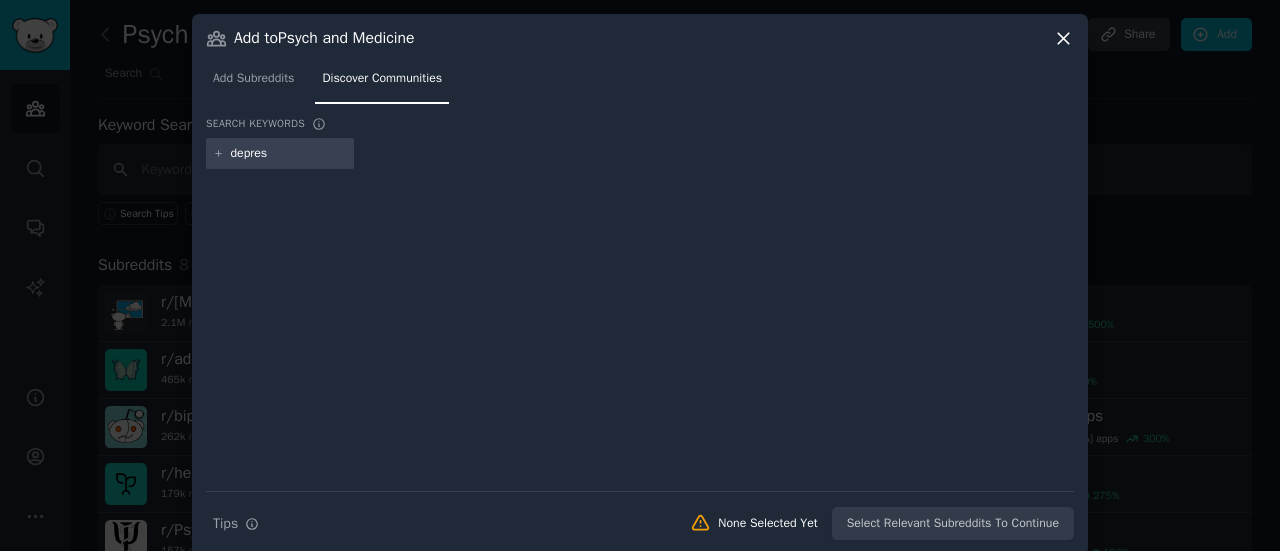 type on "depress" 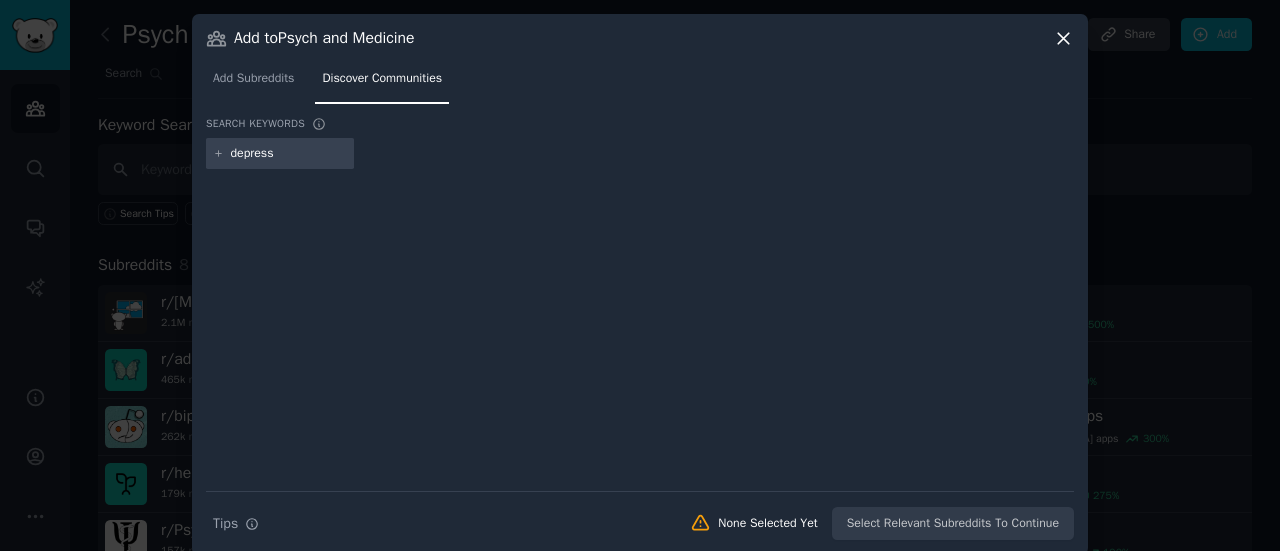 type 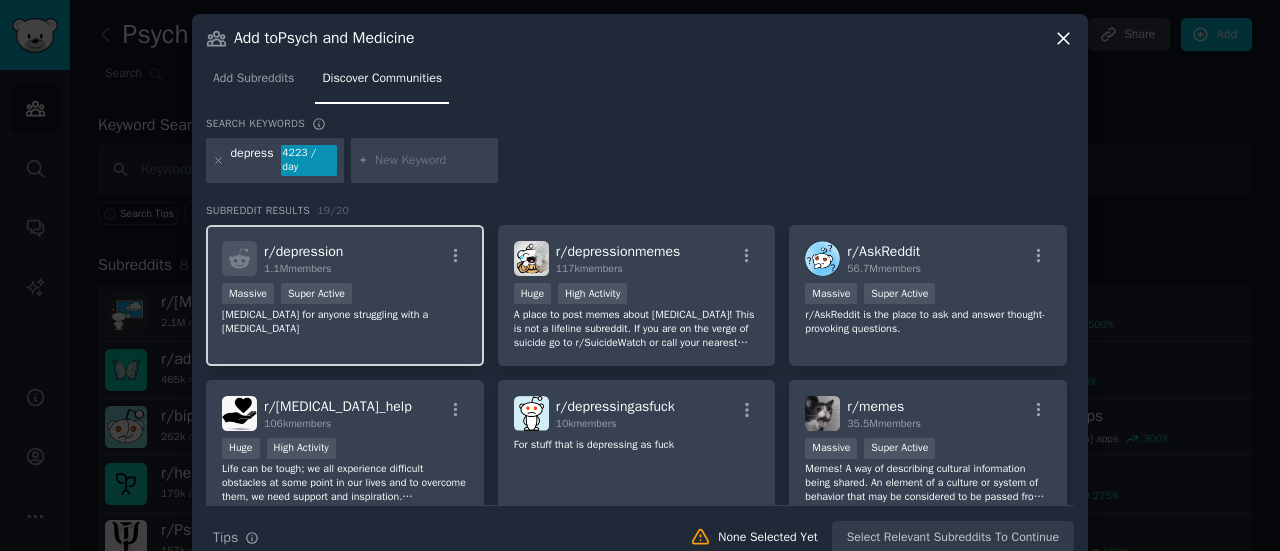 click on "r/ [MEDICAL_DATA] 1.1M  members" at bounding box center (345, 258) 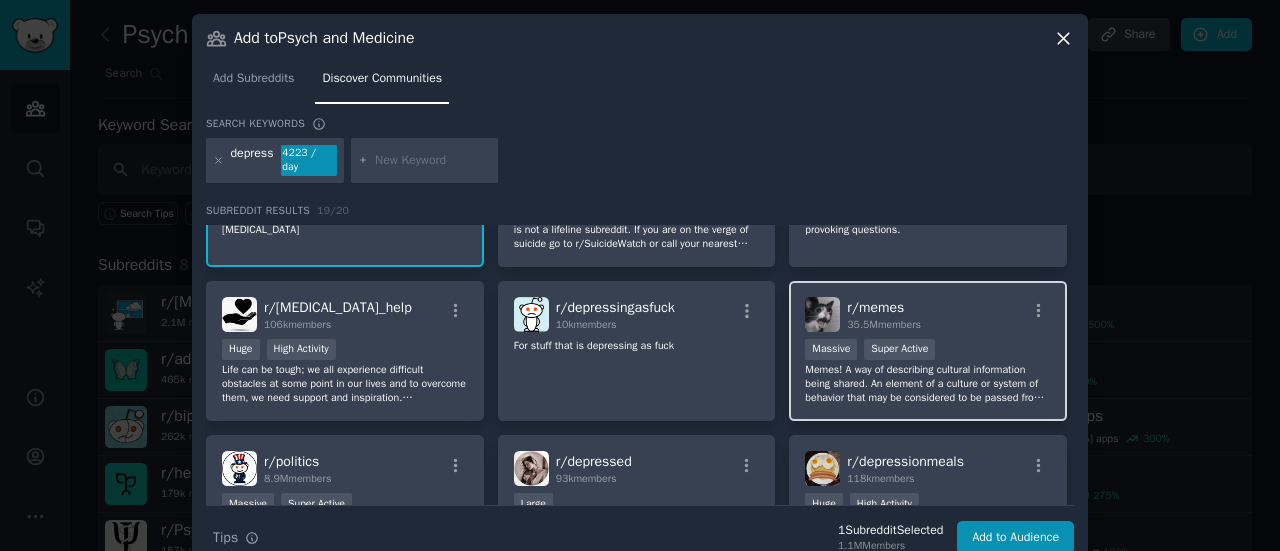 scroll, scrollTop: 98, scrollLeft: 0, axis: vertical 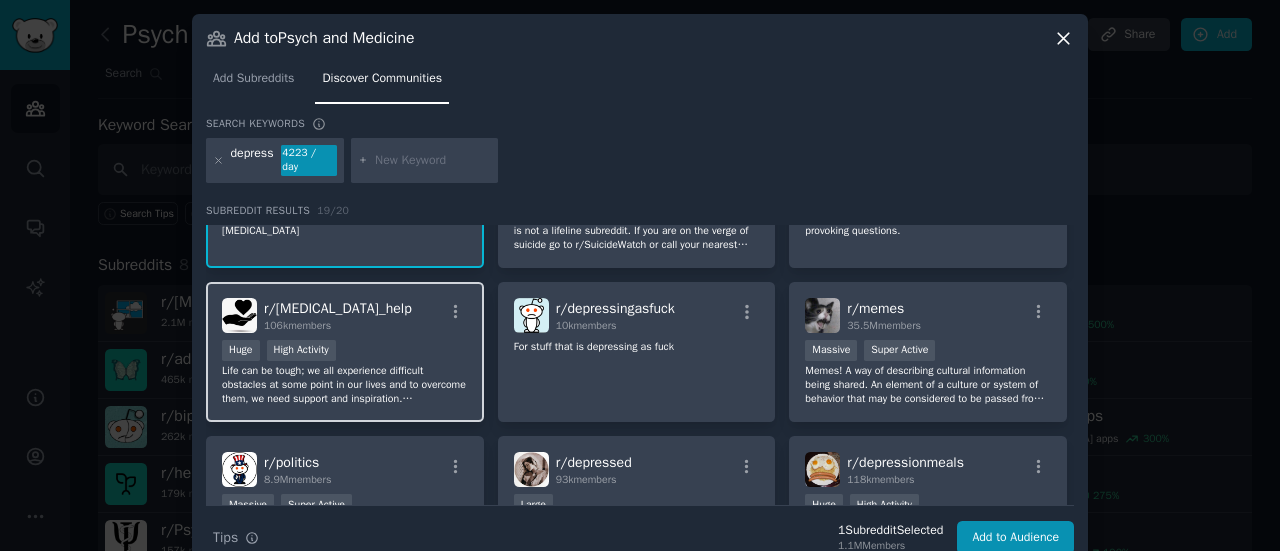 click on "r/ [MEDICAL_DATA]_help 106k  members Huge High Activity Life can be tough; we all experience difficult obstacles at some point in our lives and to overcome them, we need support and inspiration.
r/depression_help provides a platform for you to get the support, advice, inspiration and motivation you need to make the best of your life with the mental illness - [MEDICAL_DATA]." at bounding box center [345, 352] 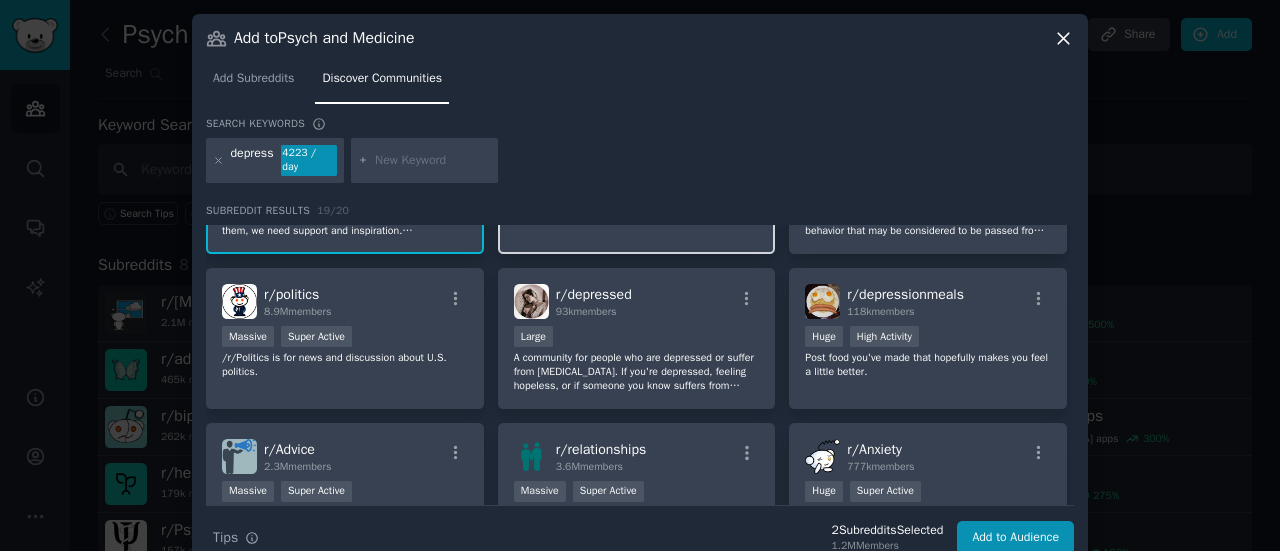 scroll, scrollTop: 266, scrollLeft: 0, axis: vertical 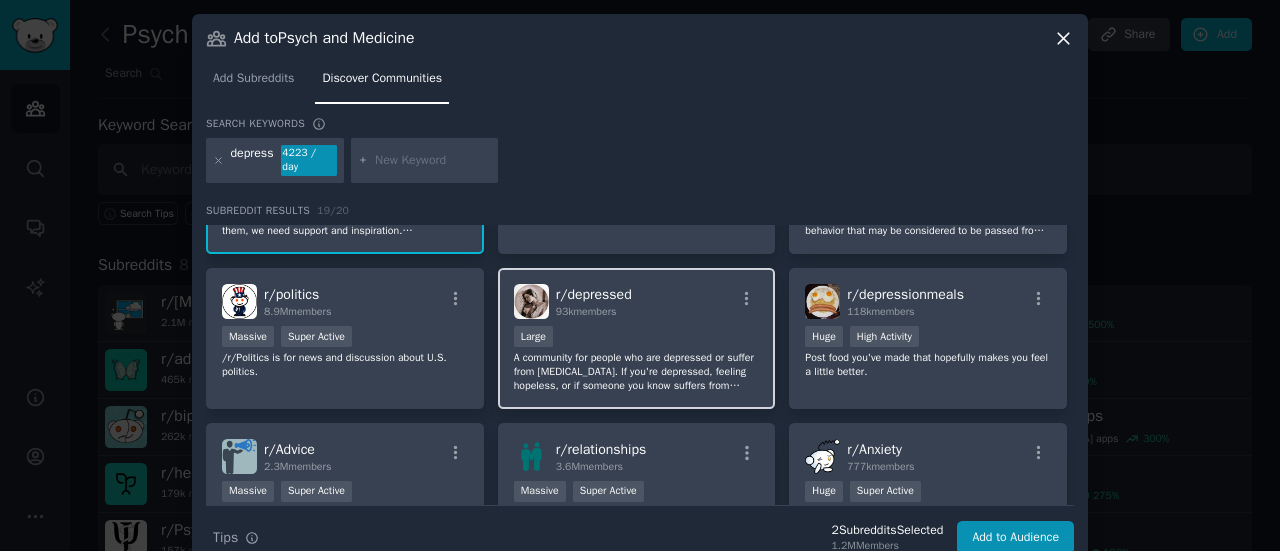 click on "r/ depressed 93k  members" at bounding box center [637, 301] 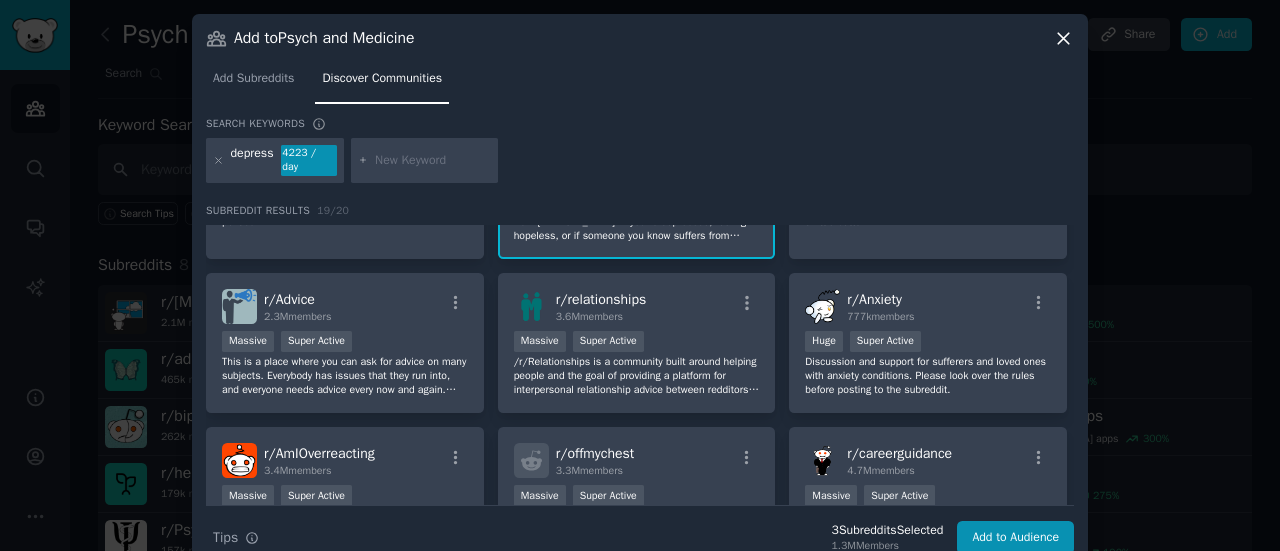 scroll, scrollTop: 417, scrollLeft: 0, axis: vertical 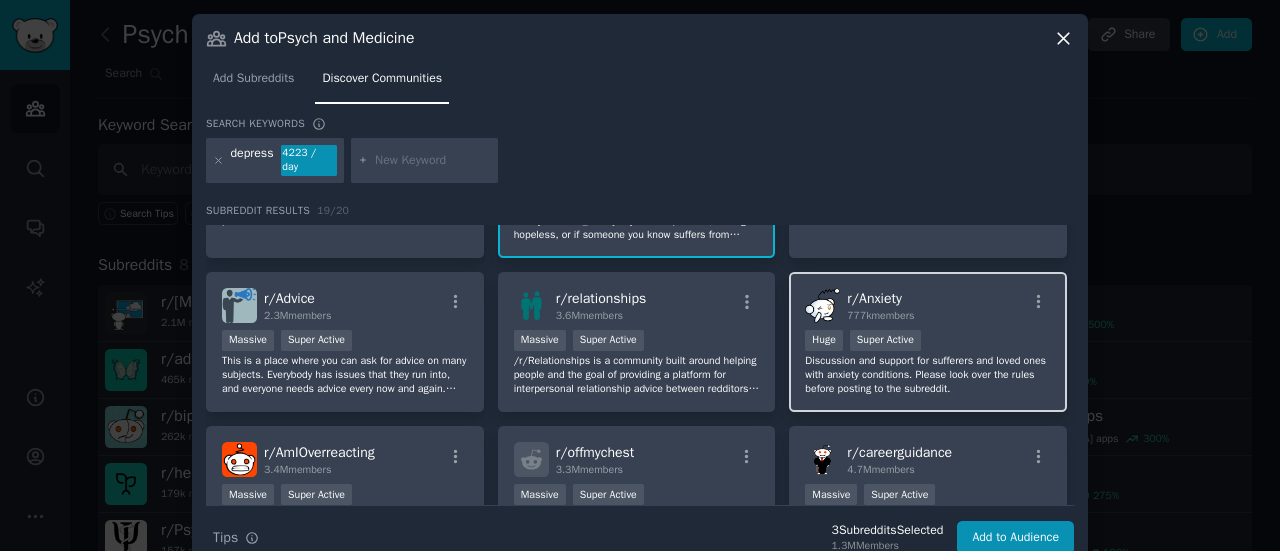 click on "r/ Anxiety 777k  members" at bounding box center (928, 305) 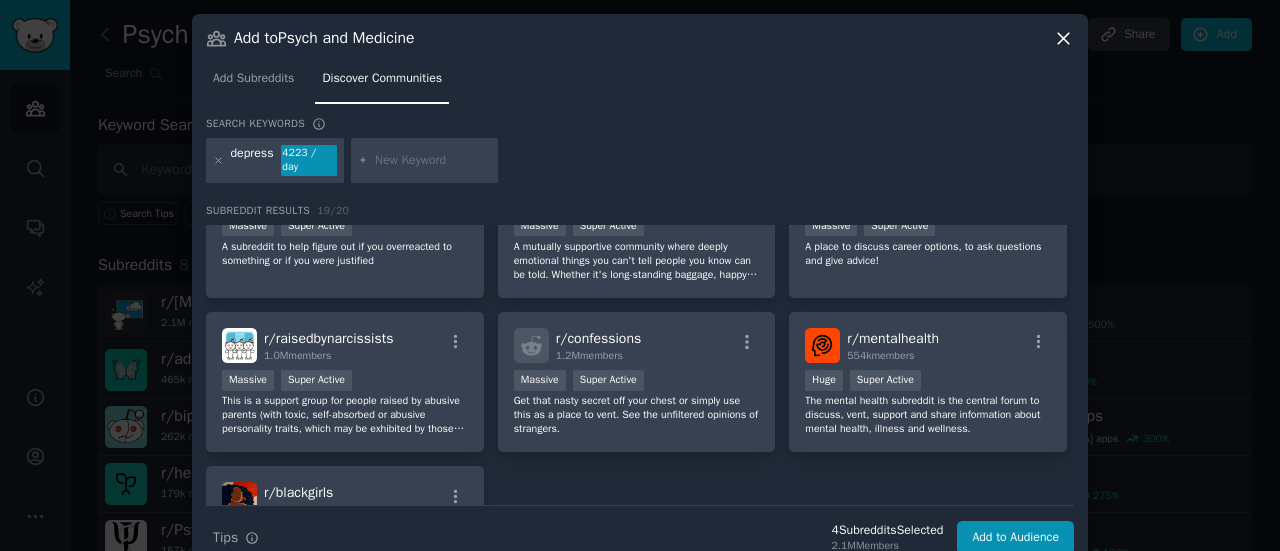 scroll, scrollTop: 687, scrollLeft: 0, axis: vertical 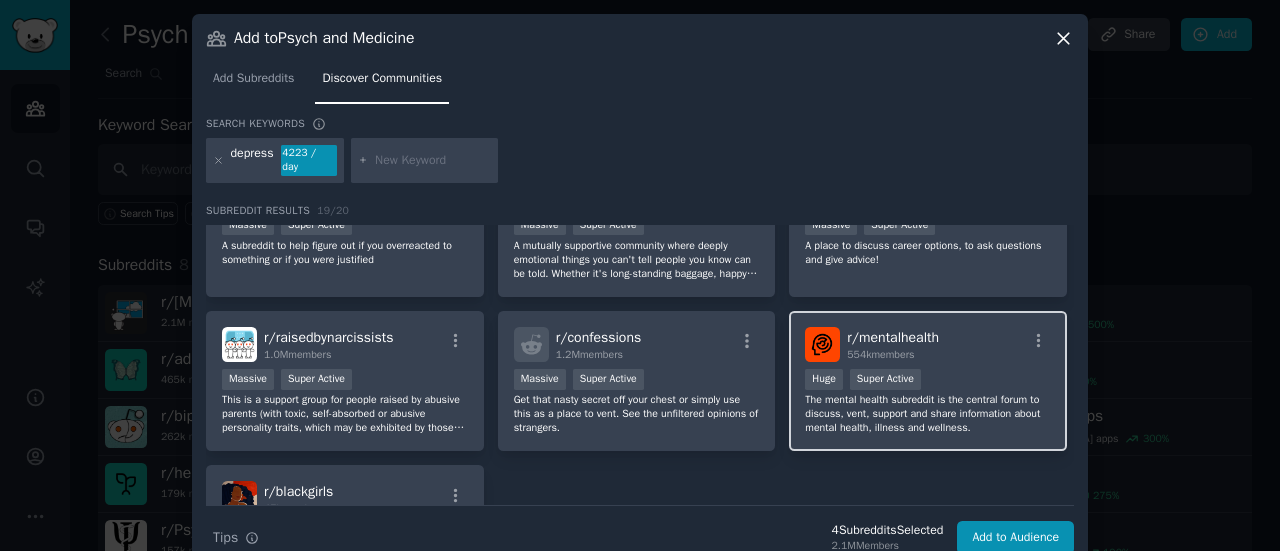 click on "r/ mentalhealth 554k  members" at bounding box center [928, 344] 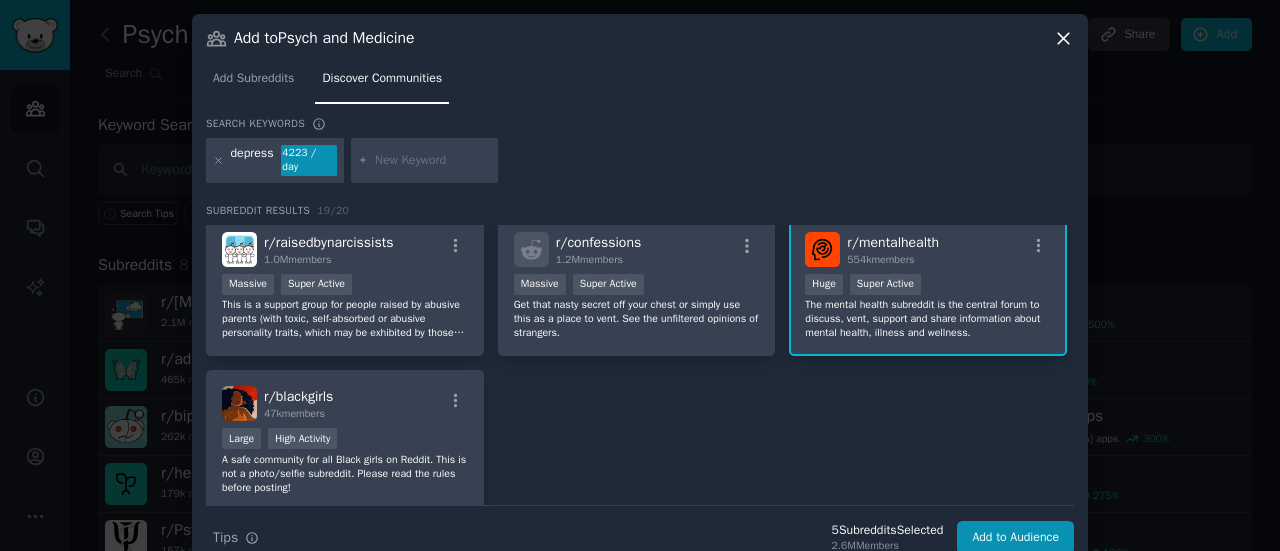 scroll, scrollTop: 857, scrollLeft: 0, axis: vertical 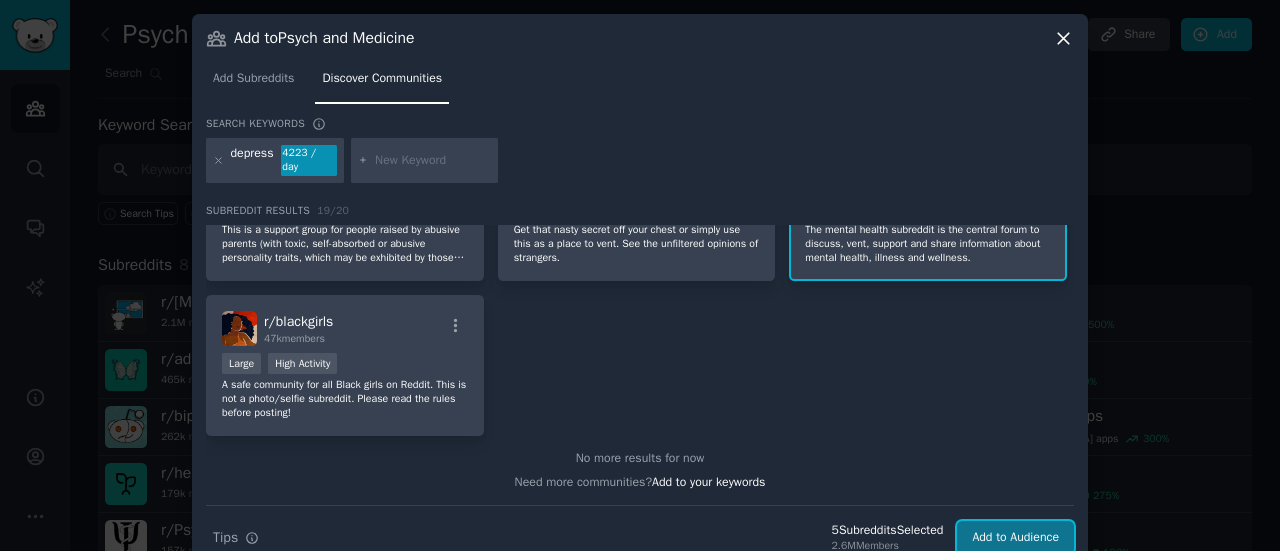 click on "Add to Audience" at bounding box center (1015, 538) 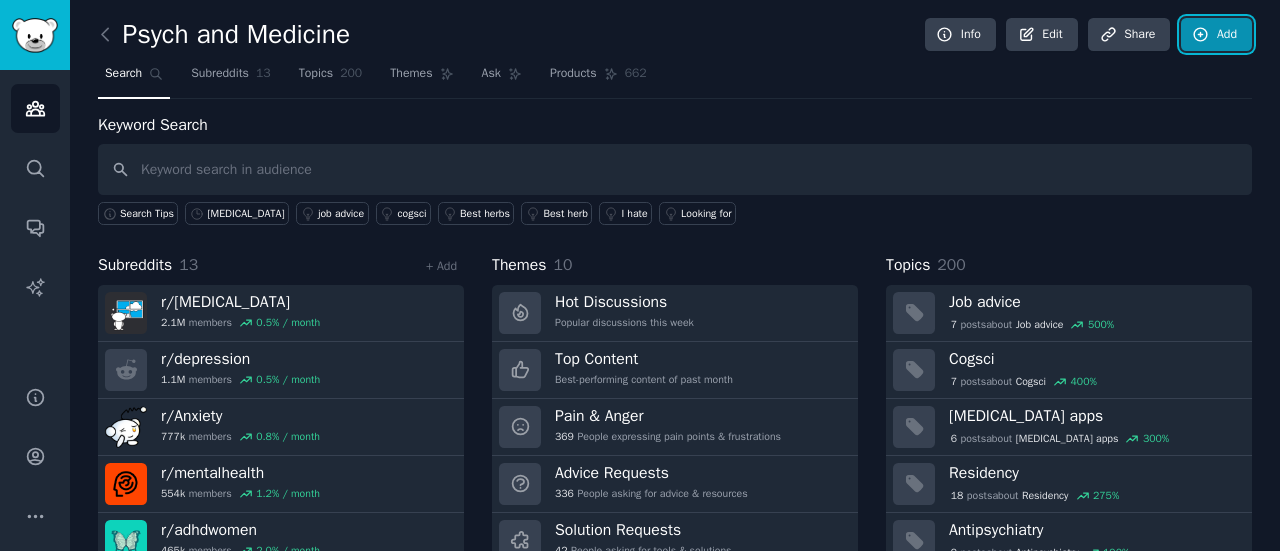 click on "Add" at bounding box center (1216, 35) 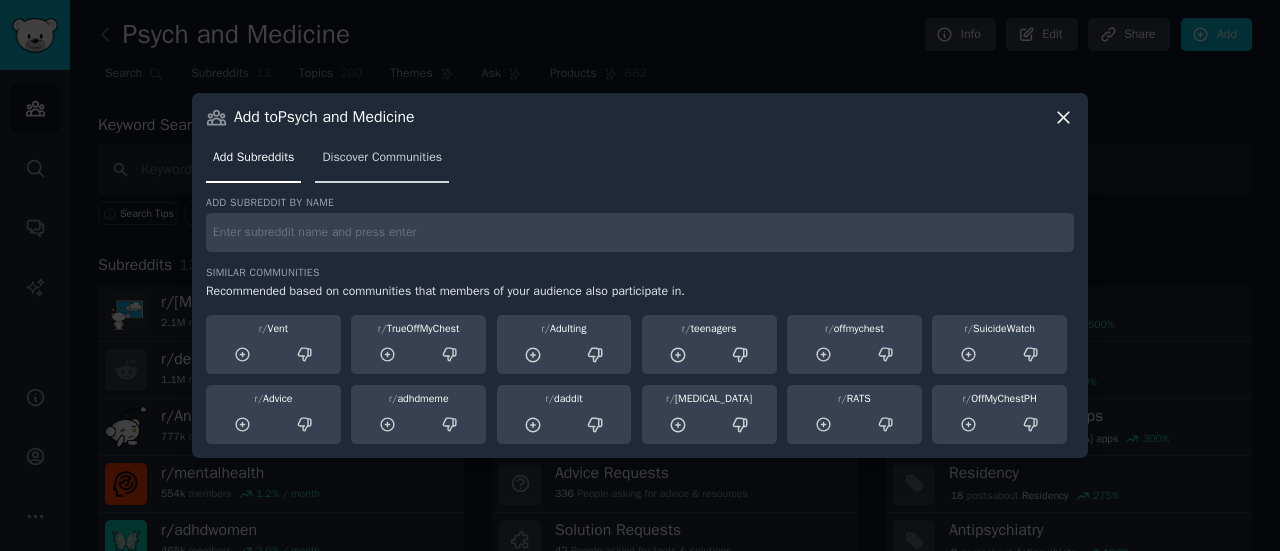 click on "Discover Communities" at bounding box center [382, 158] 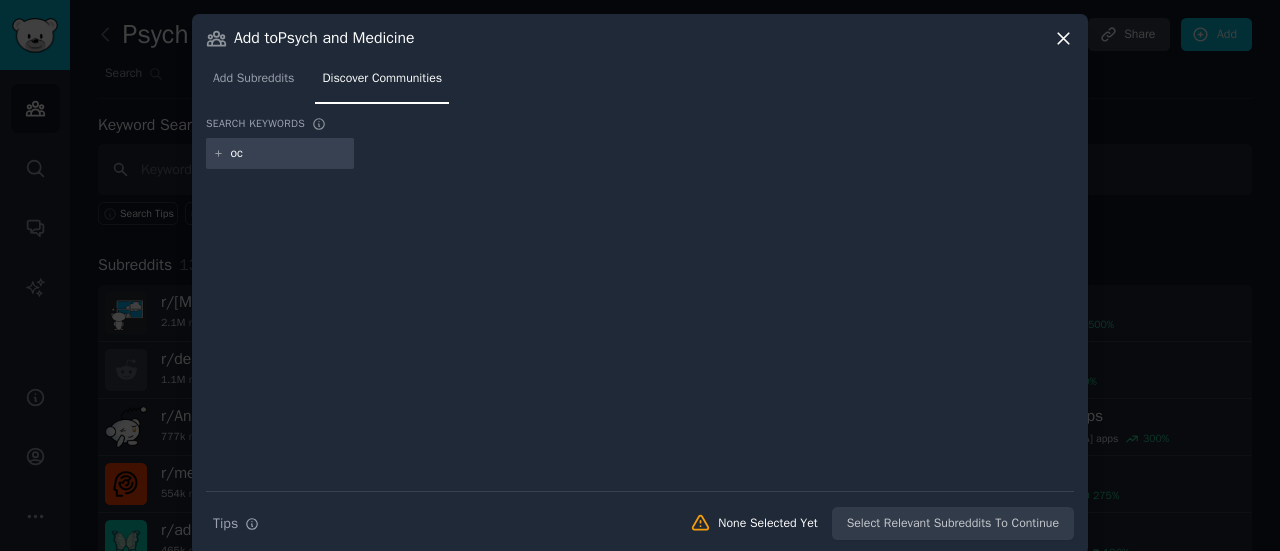 type on "ocd" 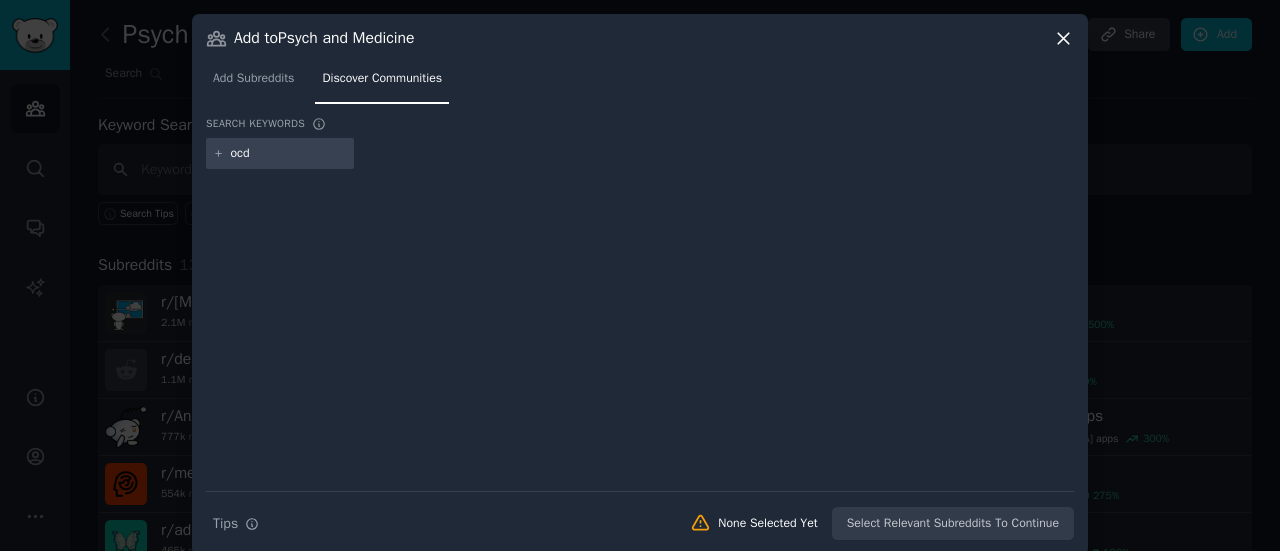 type 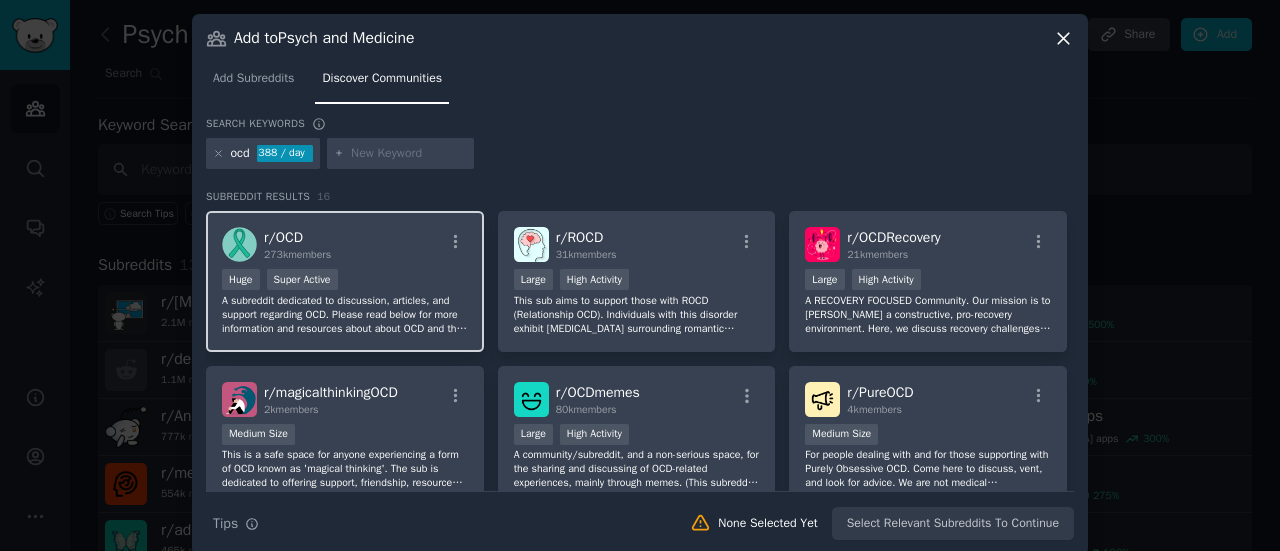 click on "r/ OCD 273k  members" at bounding box center (345, 244) 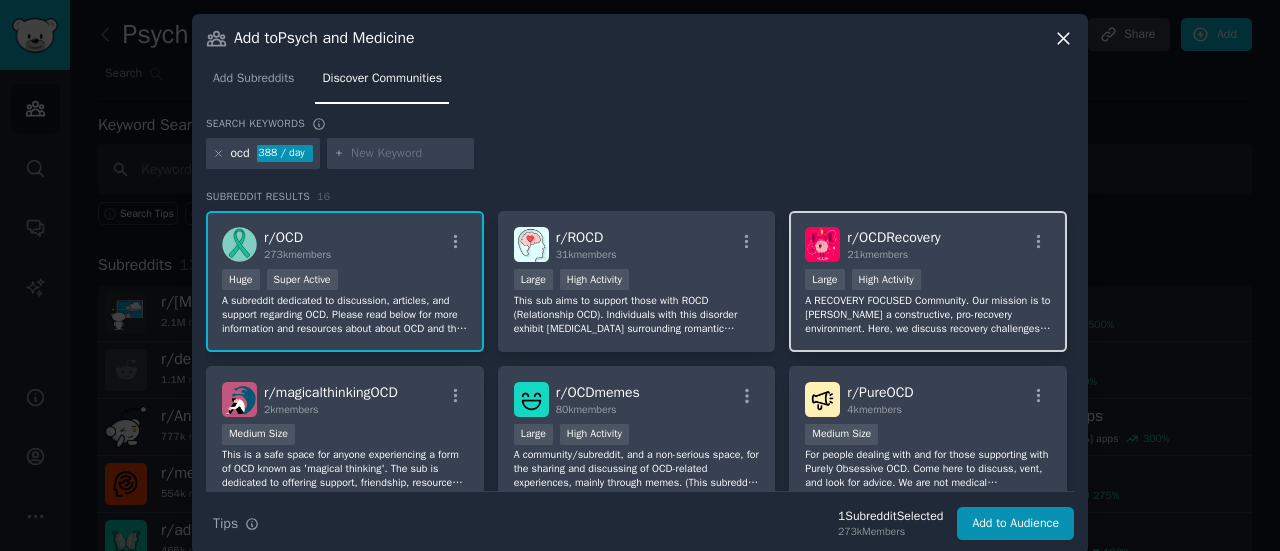 click on "r/ OCDRecovery 21k  members" at bounding box center [928, 244] 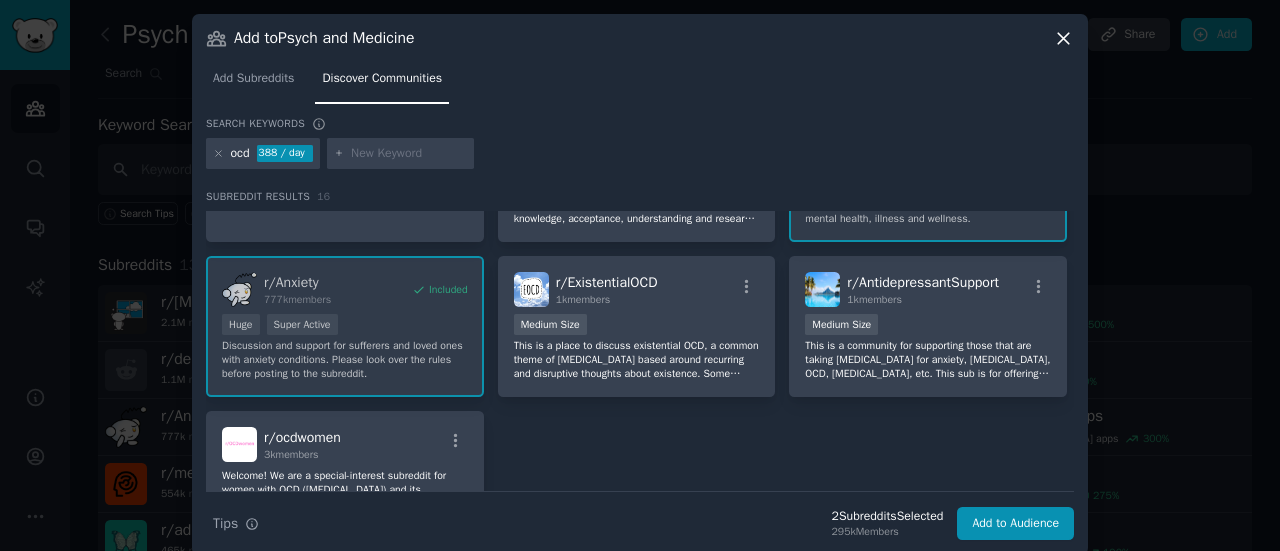 scroll, scrollTop: 576, scrollLeft: 0, axis: vertical 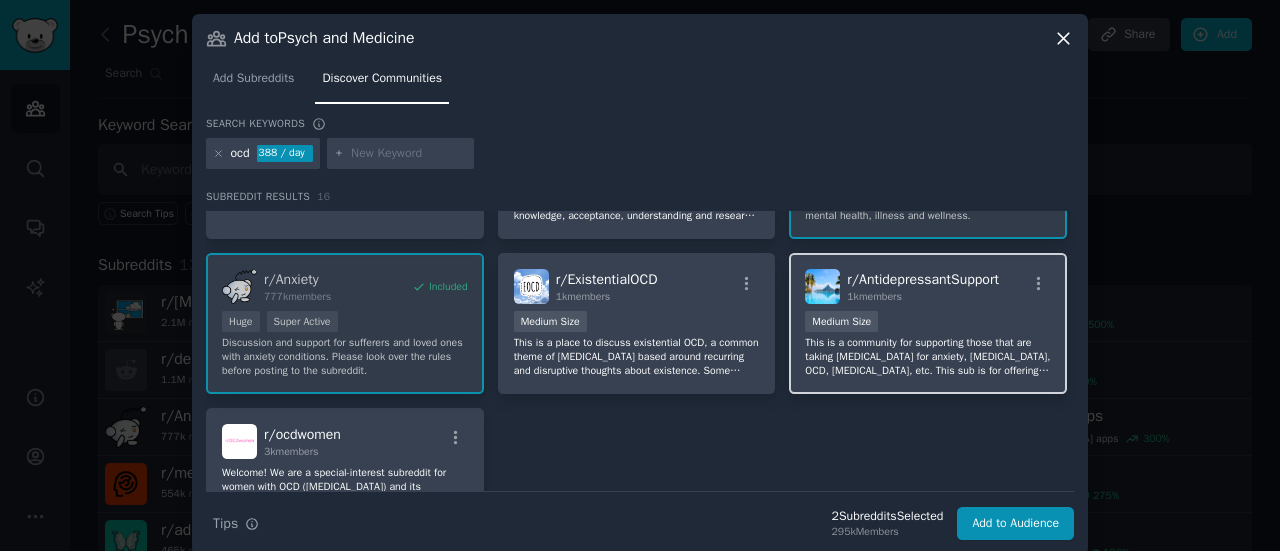 click on "1000 - 10,000 members Medium Size" at bounding box center (928, 323) 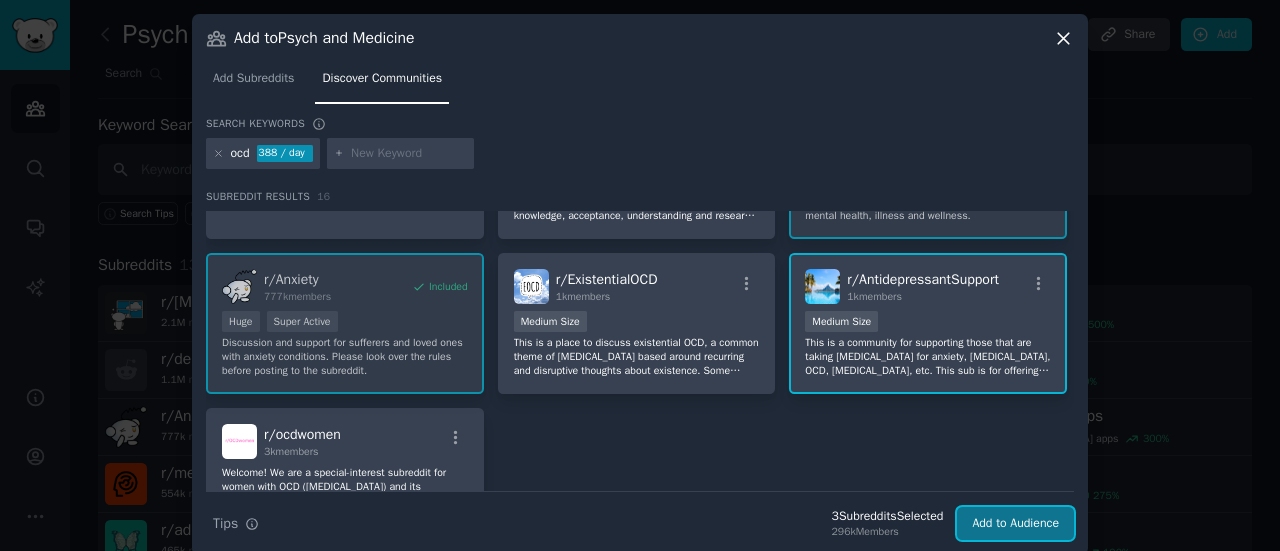 click on "Add to Audience" at bounding box center [1015, 524] 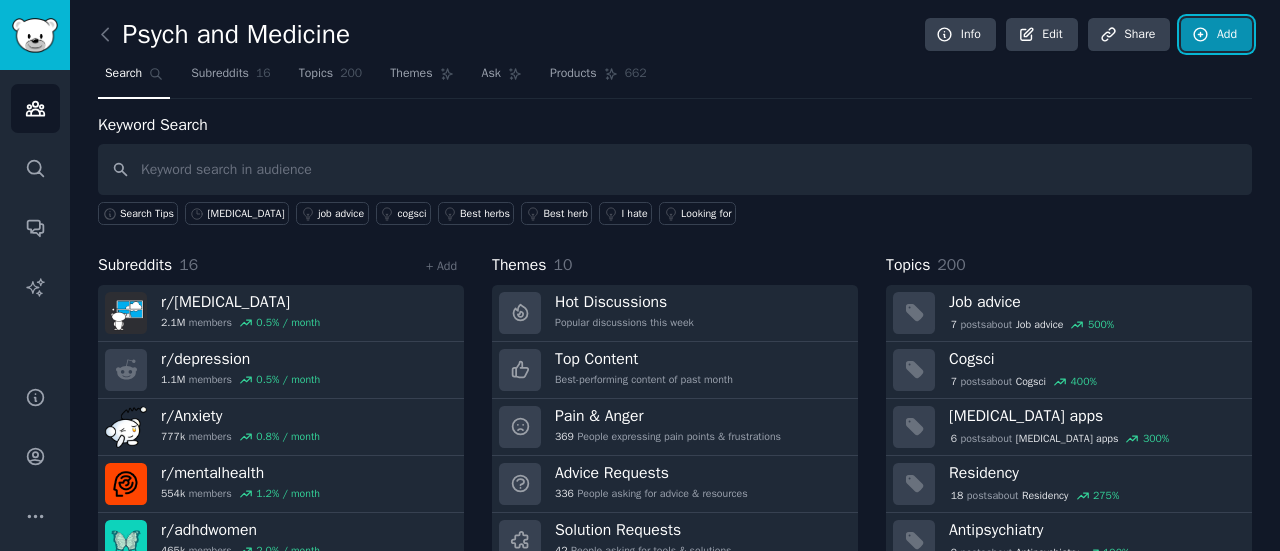 click on "Add" at bounding box center (1216, 35) 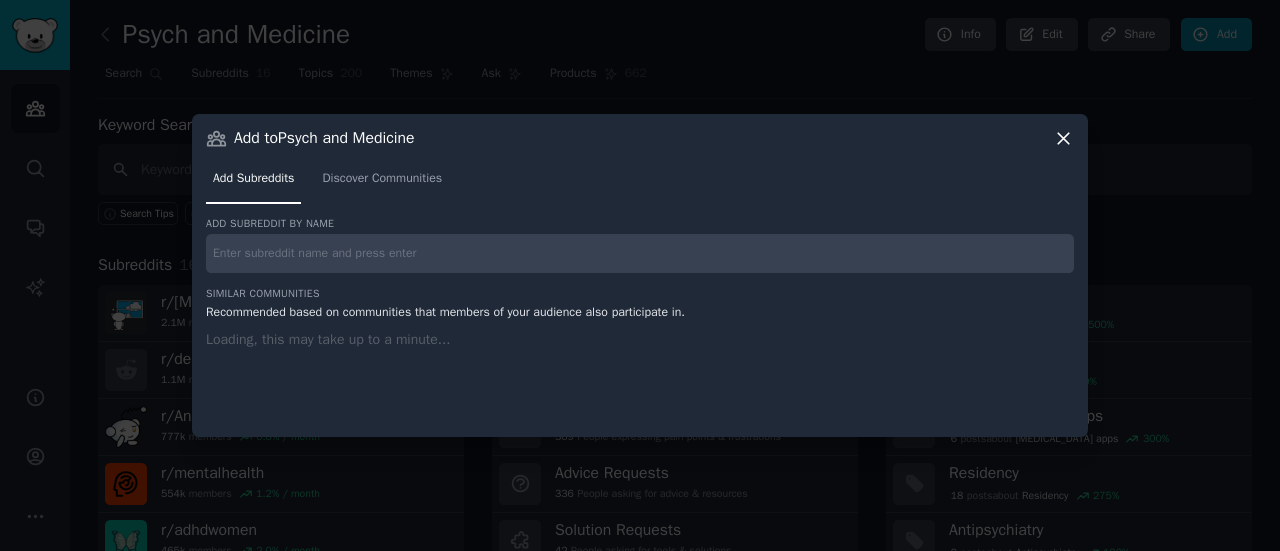 type 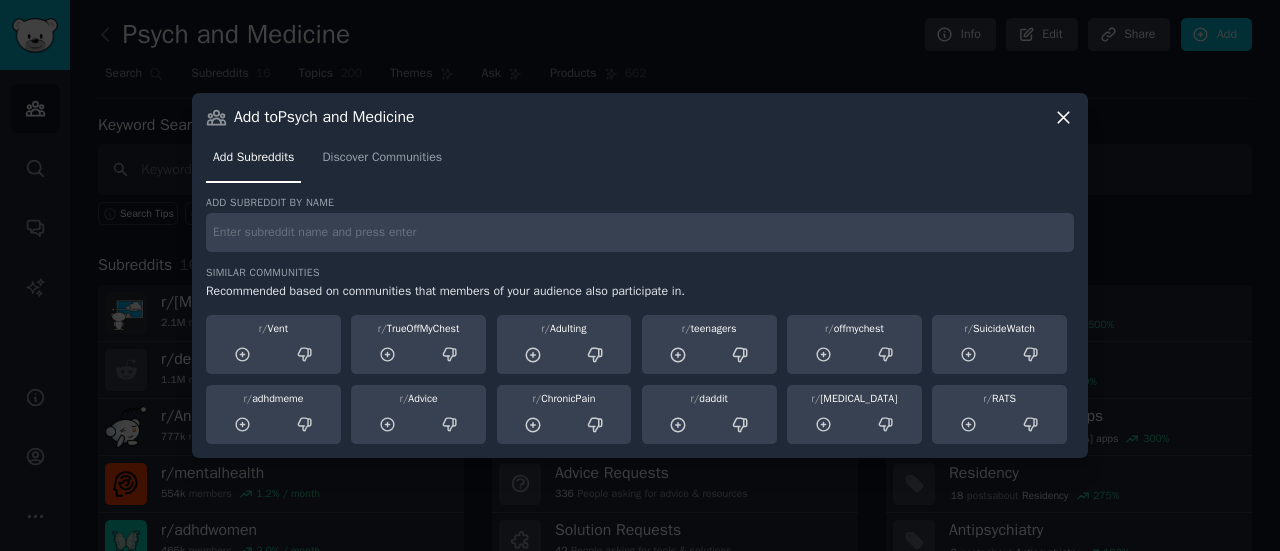 click at bounding box center (640, 232) 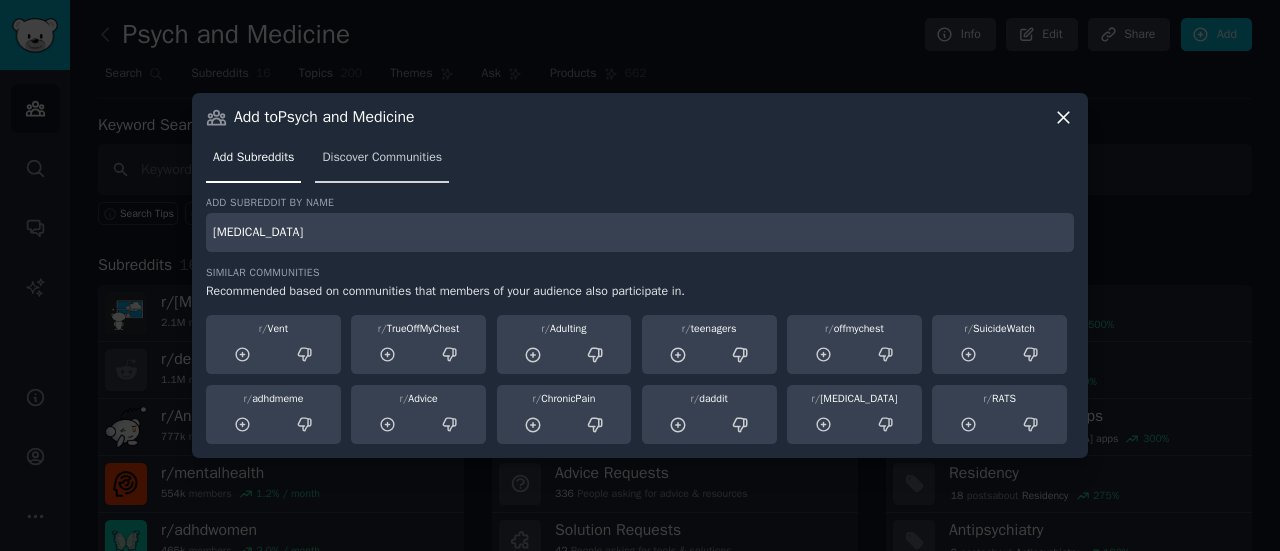 type on "[MEDICAL_DATA]" 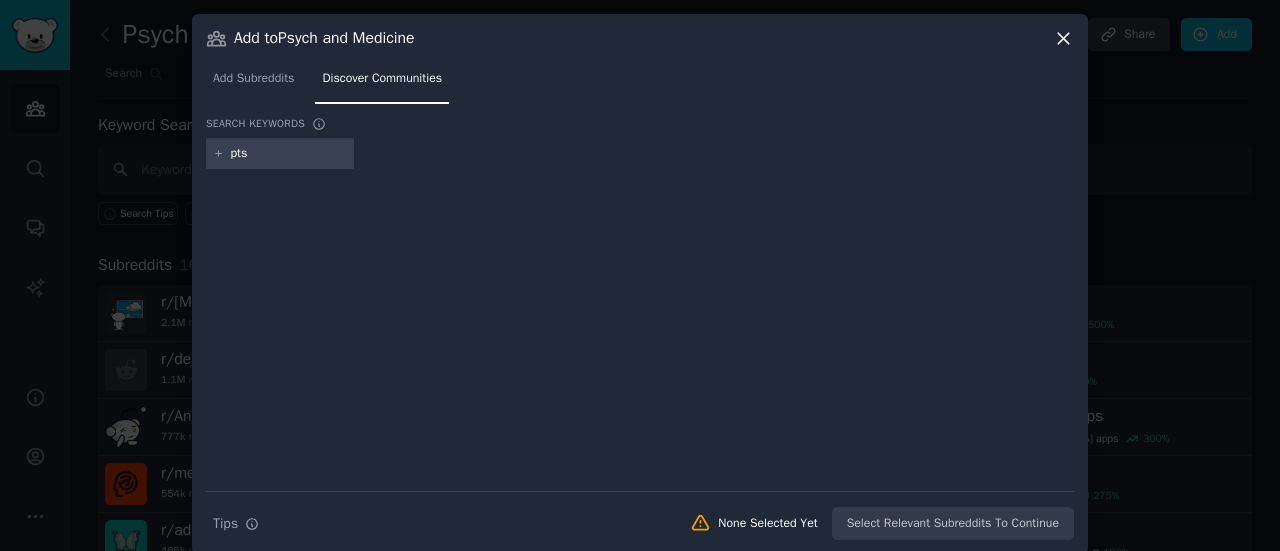 type on "[MEDICAL_DATA]" 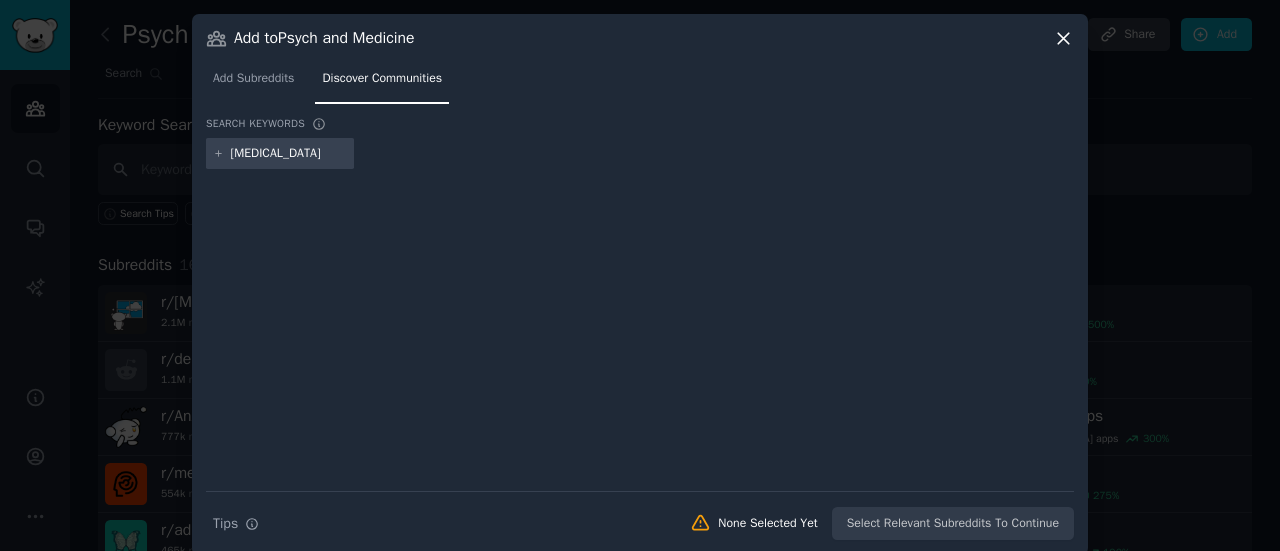 type 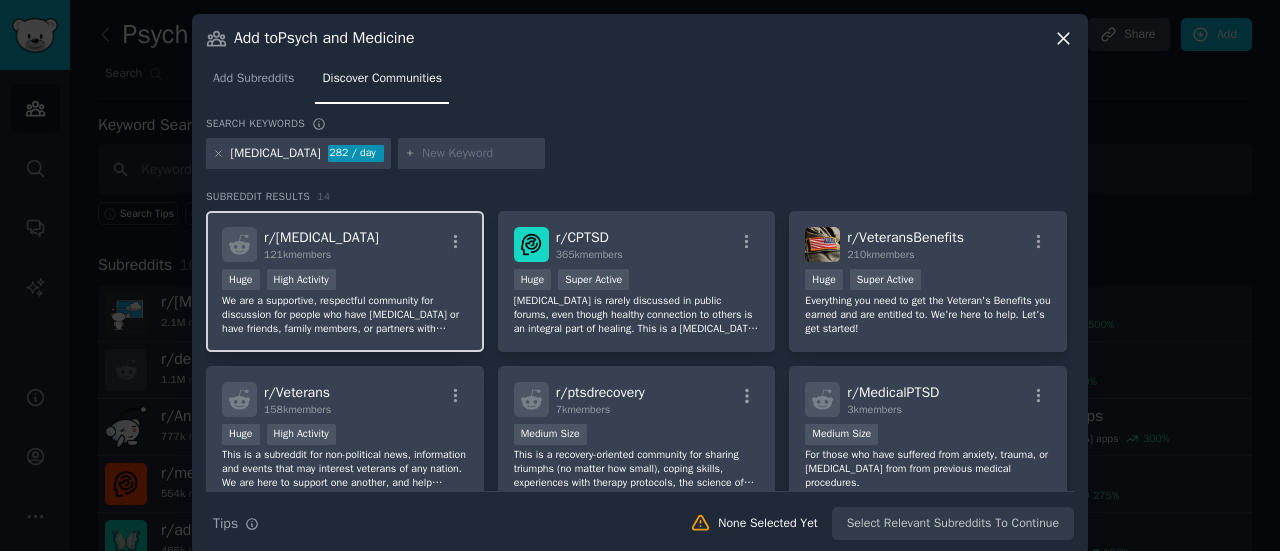 click on "r/ [MEDICAL_DATA] 121k  members" at bounding box center (345, 244) 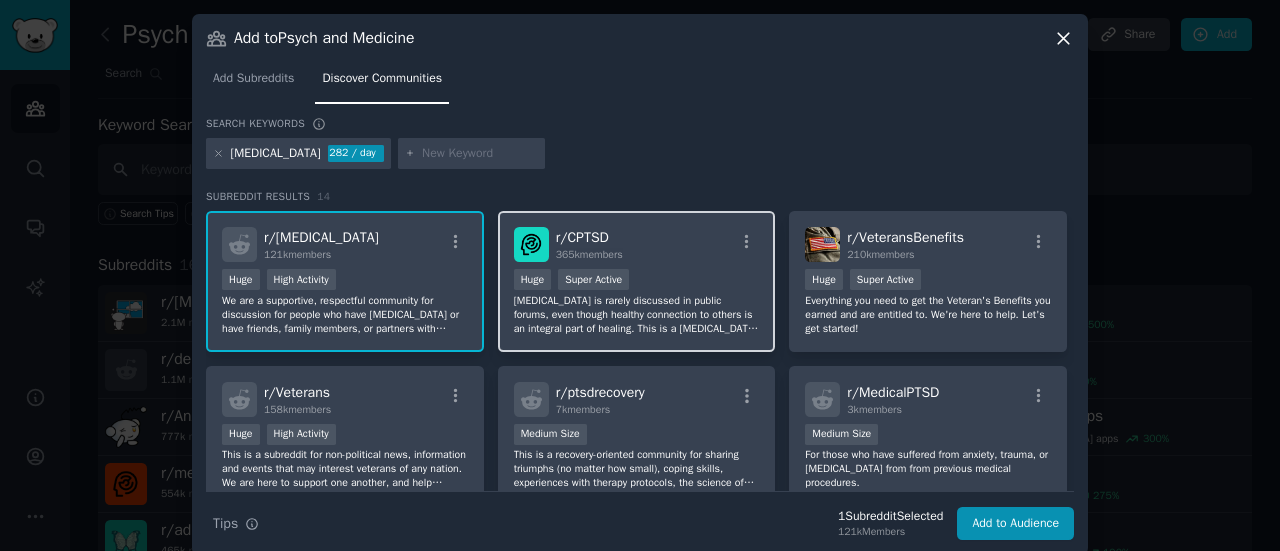 click on "r/ CPTSD 365k  members Huge Super Active [MEDICAL_DATA] is rarely discussed in public forums, even though healthy connection to others is an integral part of healing.
This is a [MEDICAL_DATA] community for those who have undergone prolonged trauma and came out the other side alive and kicking, but with wounds that need tending. This is also a place for friends and family of the victims to come for support." at bounding box center [637, 281] 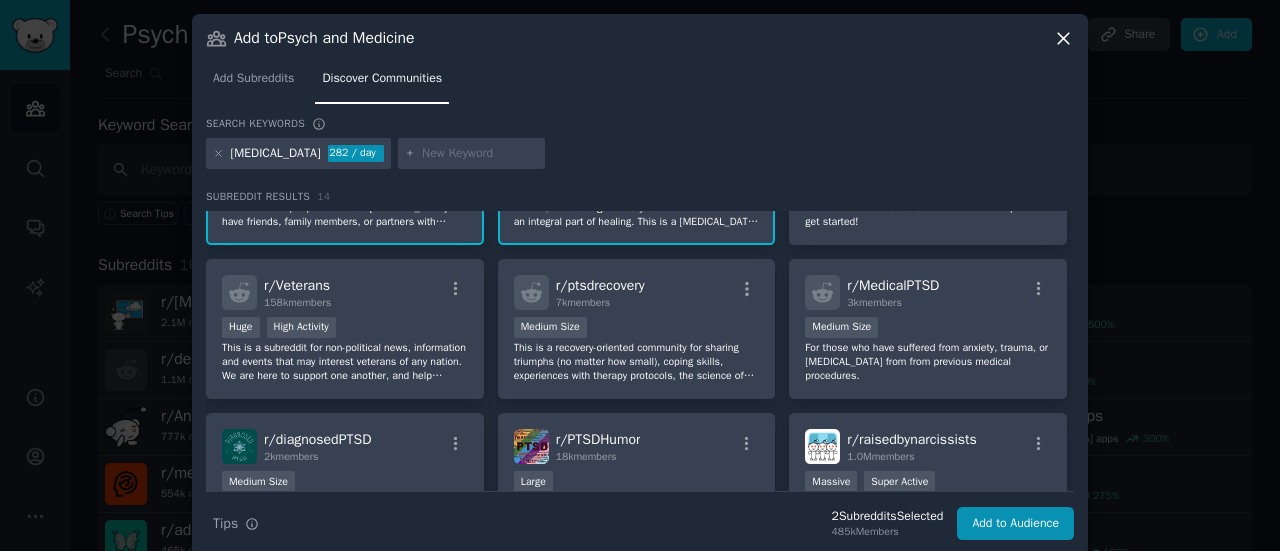 scroll, scrollTop: 0, scrollLeft: 0, axis: both 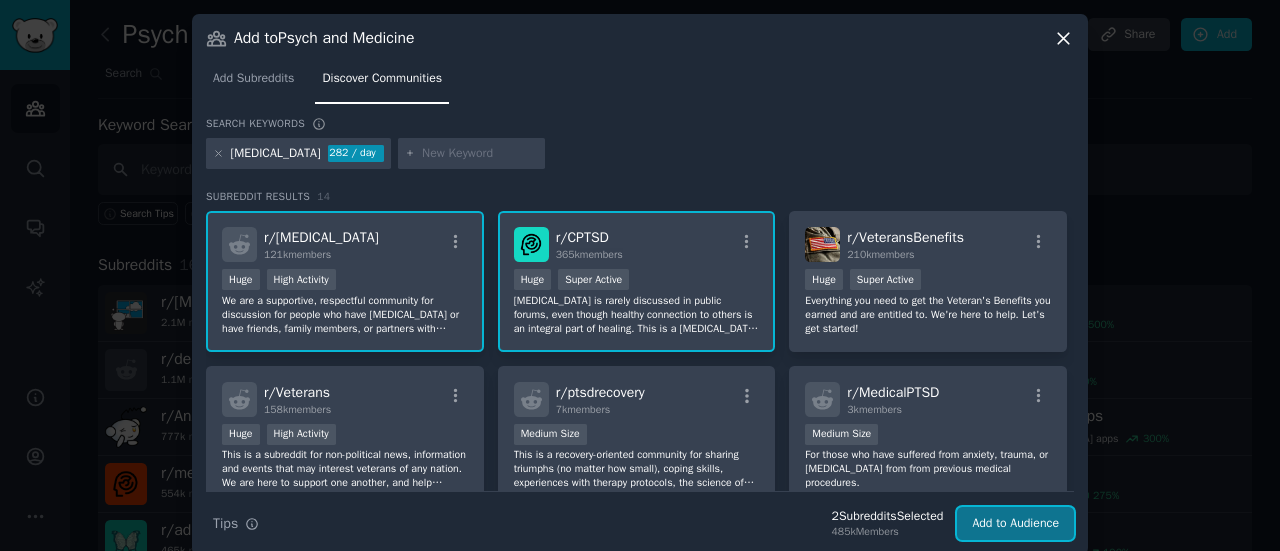 click on "Add to Audience" at bounding box center [1015, 524] 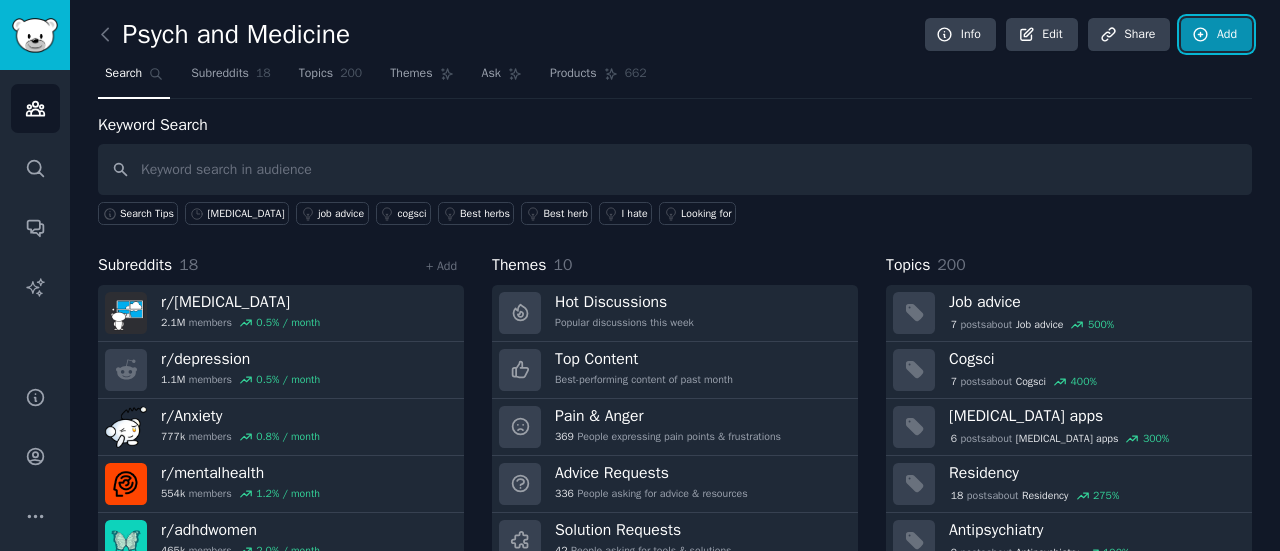 click on "Add" at bounding box center [1216, 35] 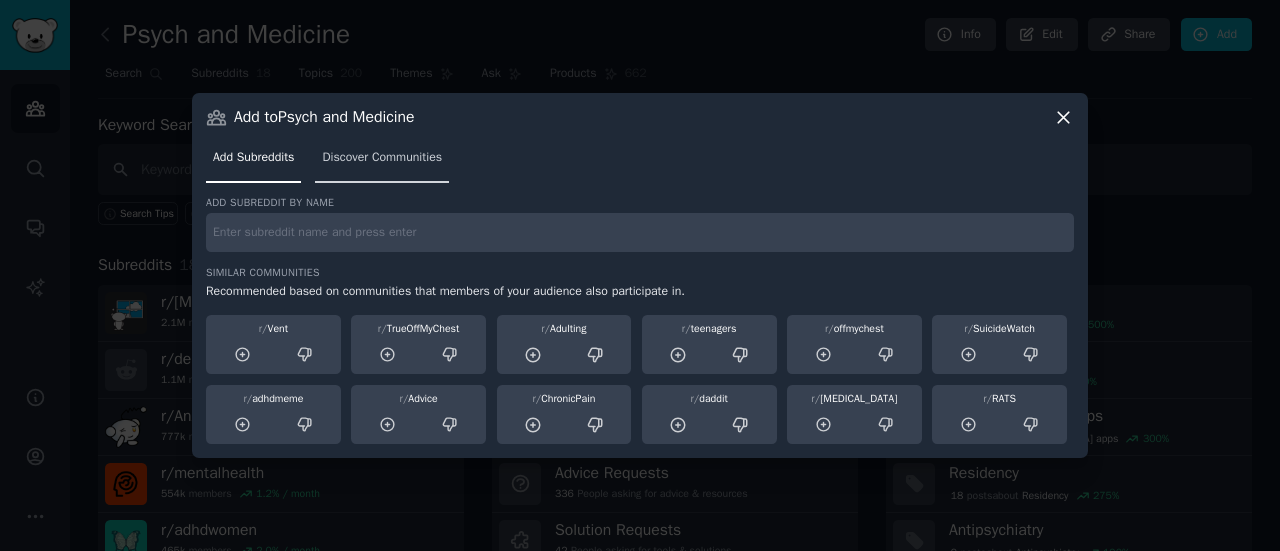 click on "Discover Communities" at bounding box center (382, 162) 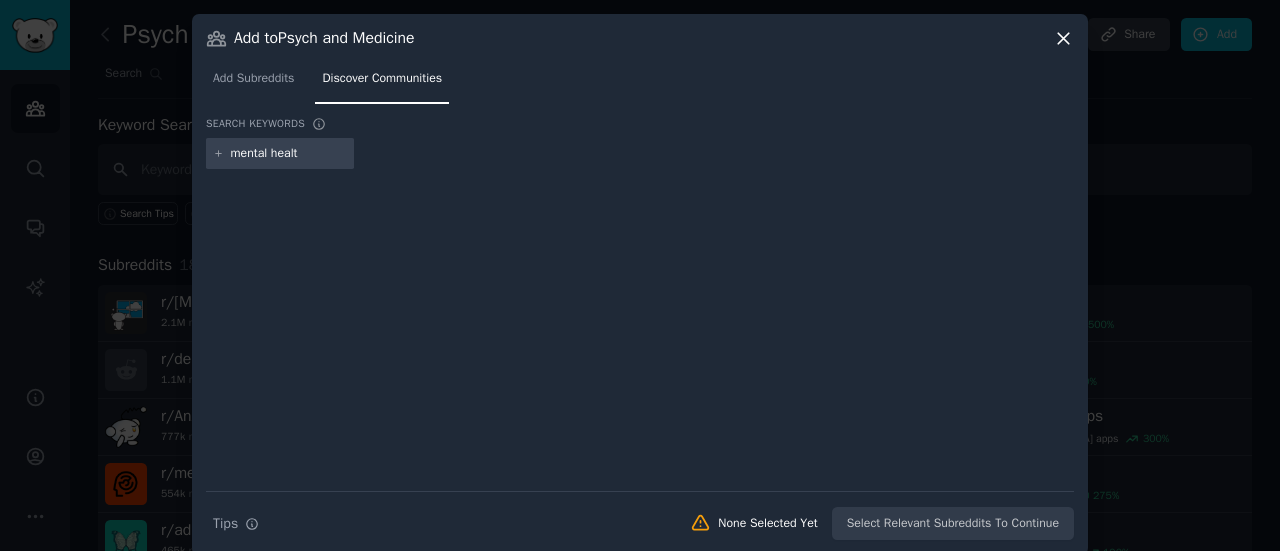 type on "mental health" 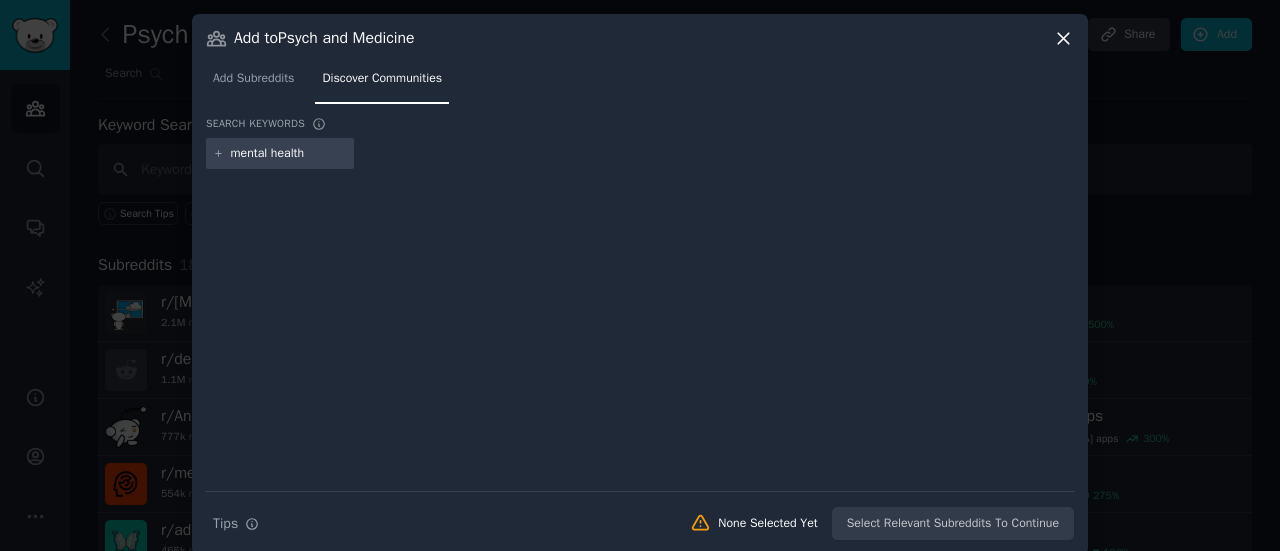 type 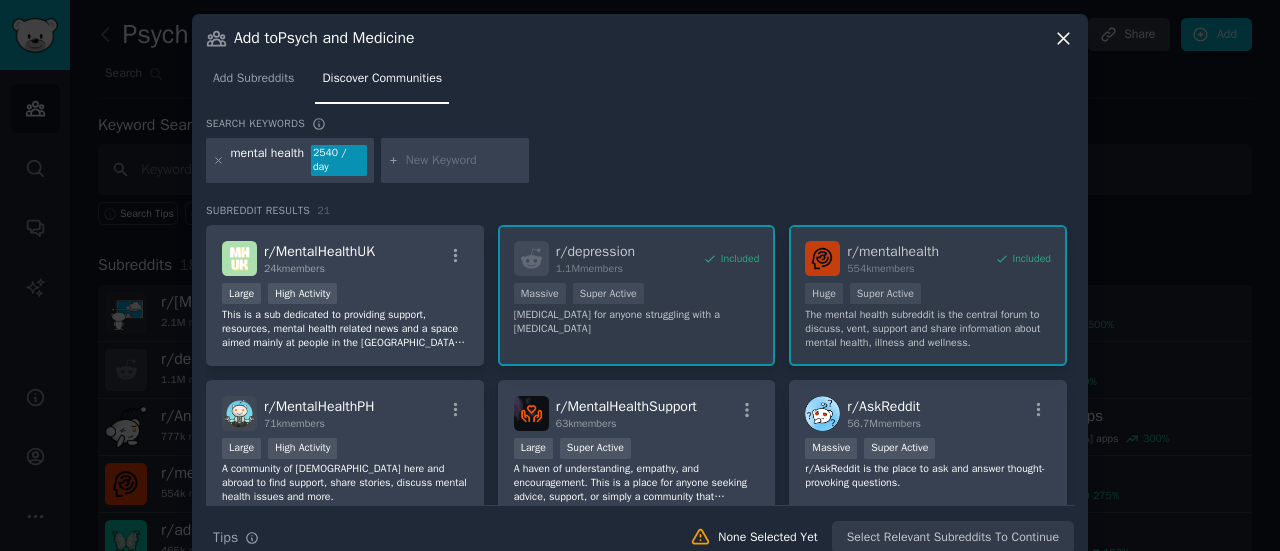 scroll, scrollTop: 17, scrollLeft: 0, axis: vertical 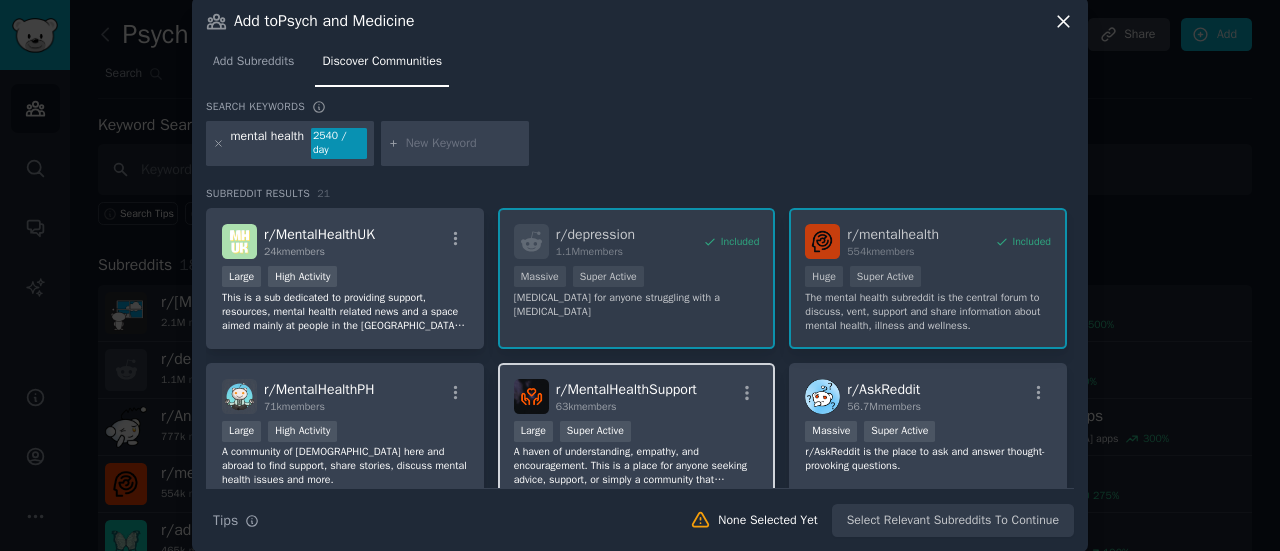 click on "63k  members" at bounding box center [586, 406] 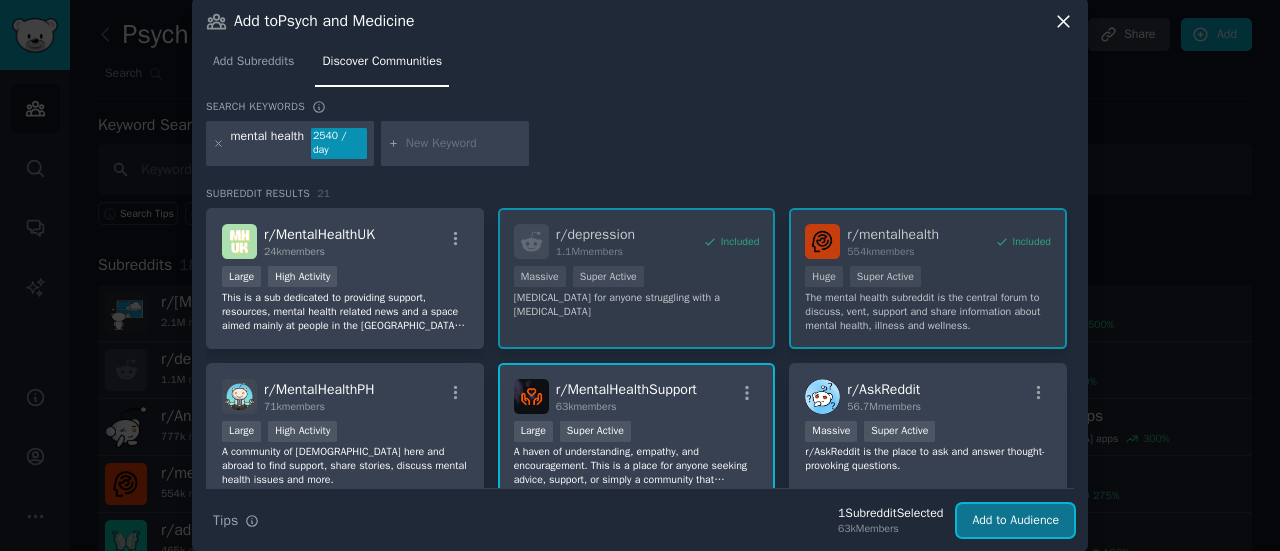 click on "Add to Audience" at bounding box center (1015, 521) 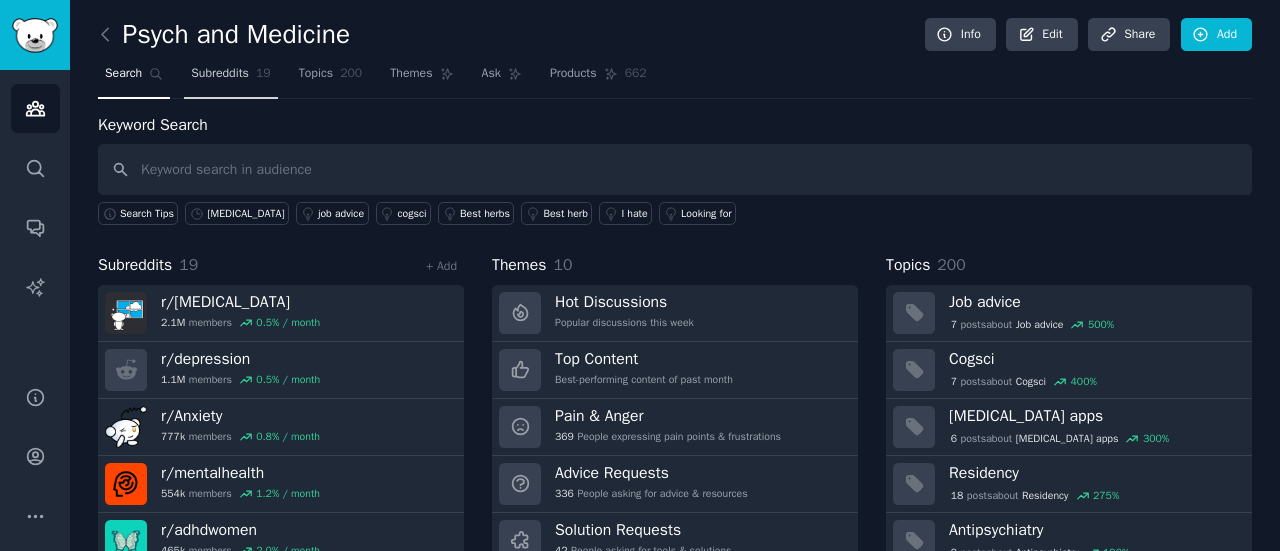 click on "Subreddits" at bounding box center [220, 74] 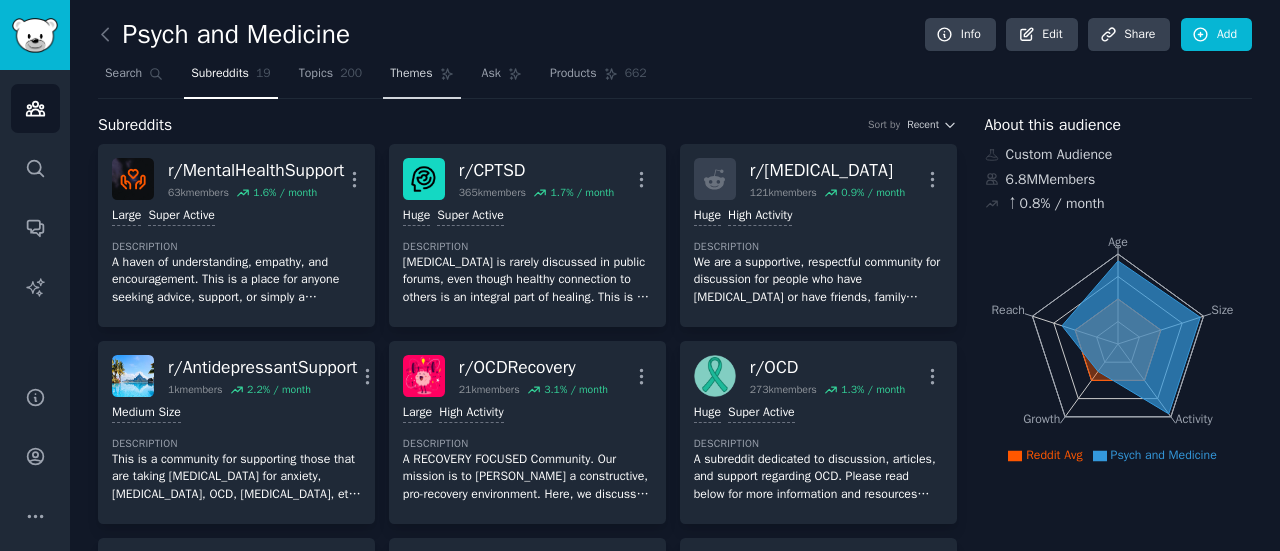click on "Themes" at bounding box center (411, 74) 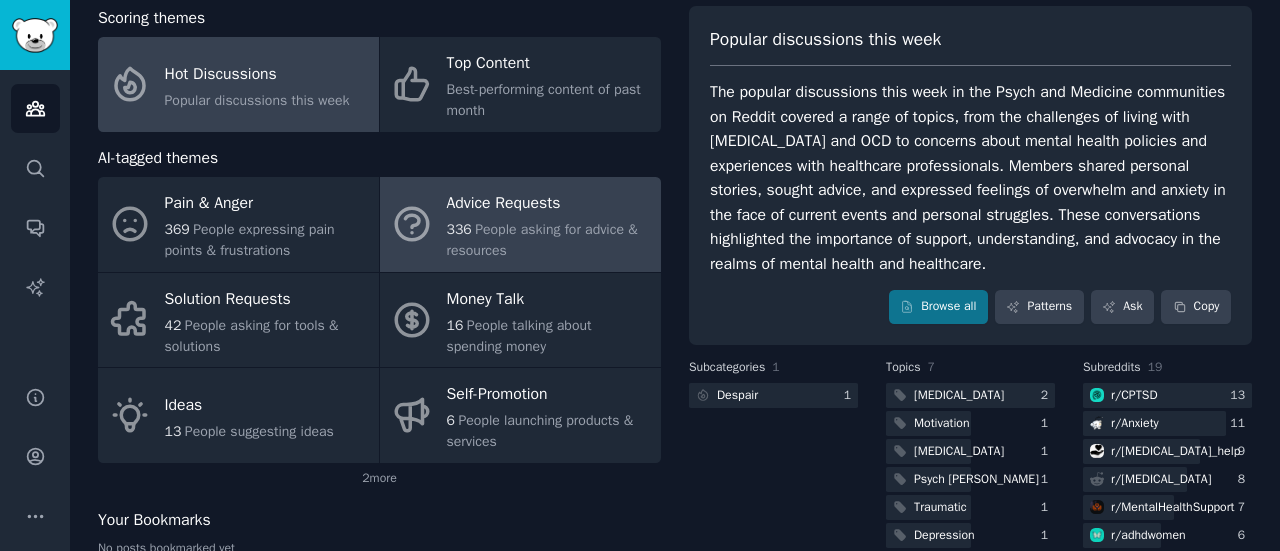 scroll, scrollTop: 118, scrollLeft: 0, axis: vertical 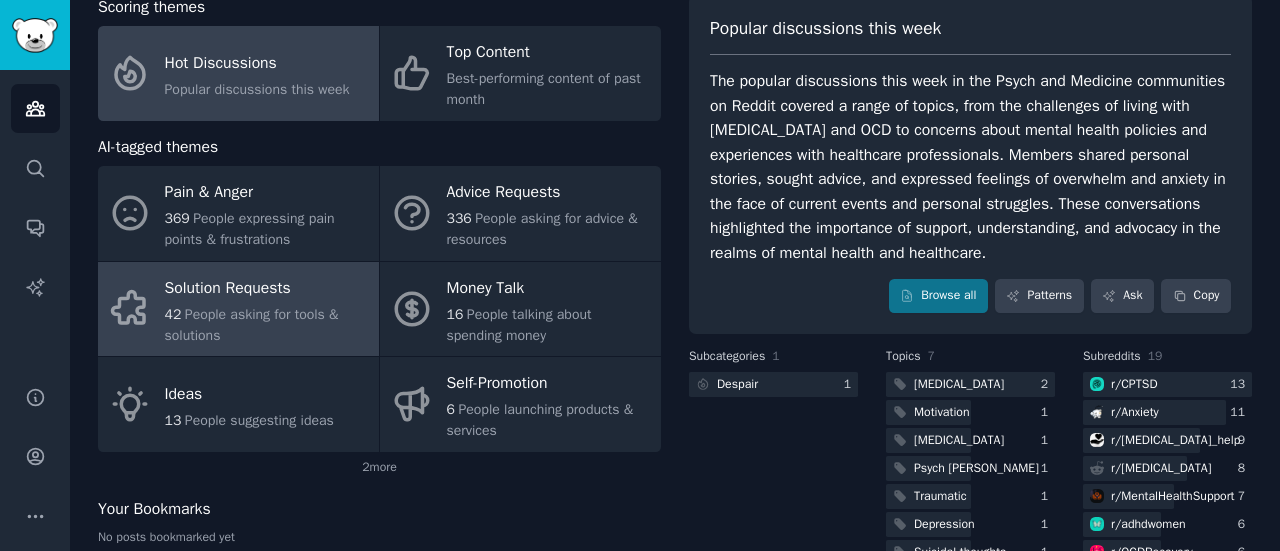 click on "Solution Requests" at bounding box center [267, 288] 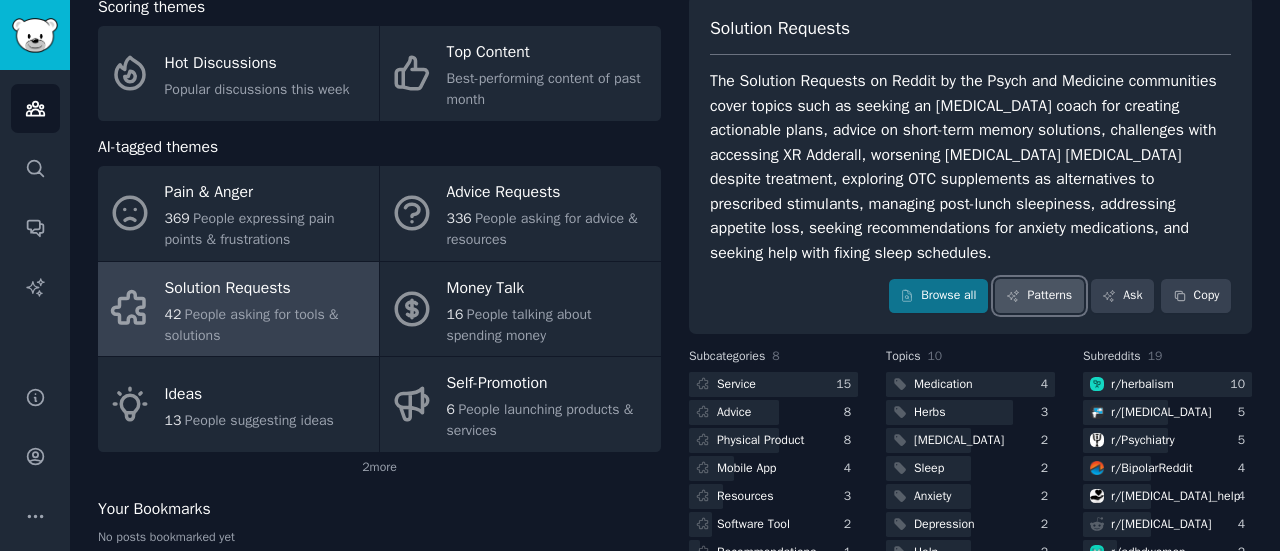 click on "Patterns" at bounding box center [1039, 296] 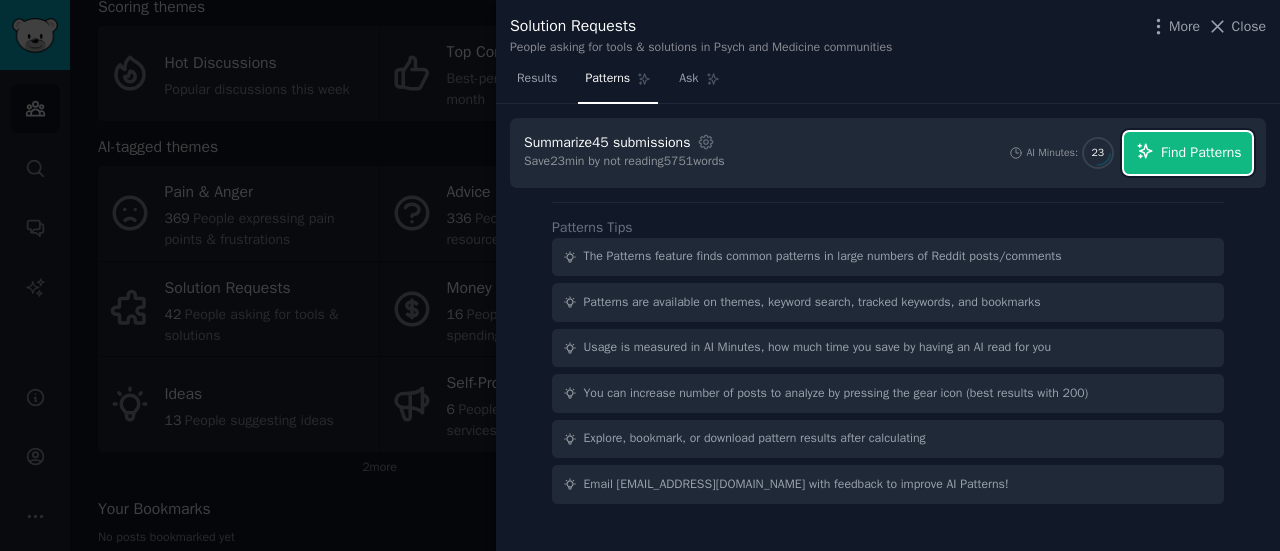 click on "Find Patterns" at bounding box center [1201, 152] 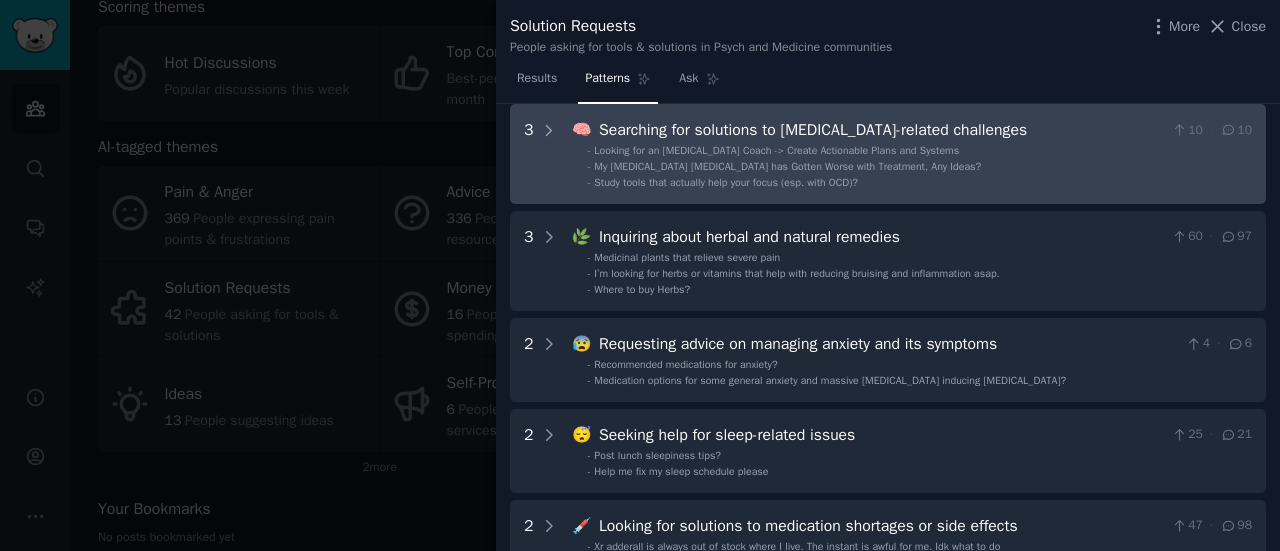 scroll, scrollTop: 308, scrollLeft: 0, axis: vertical 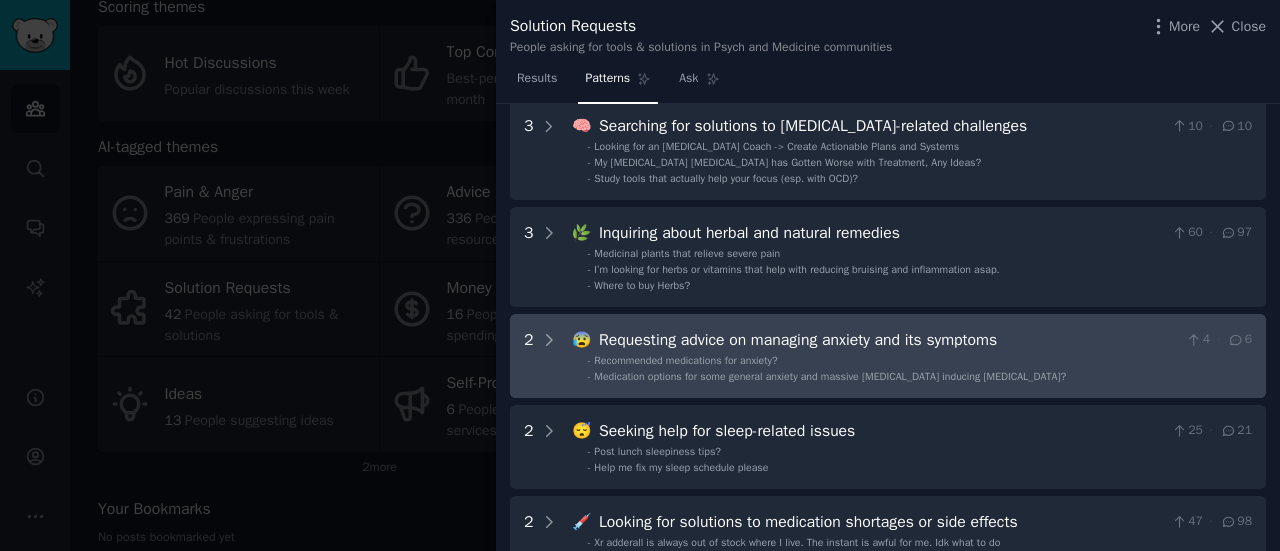 click on "Requesting advice on managing anxiety and its symptoms" at bounding box center [888, 340] 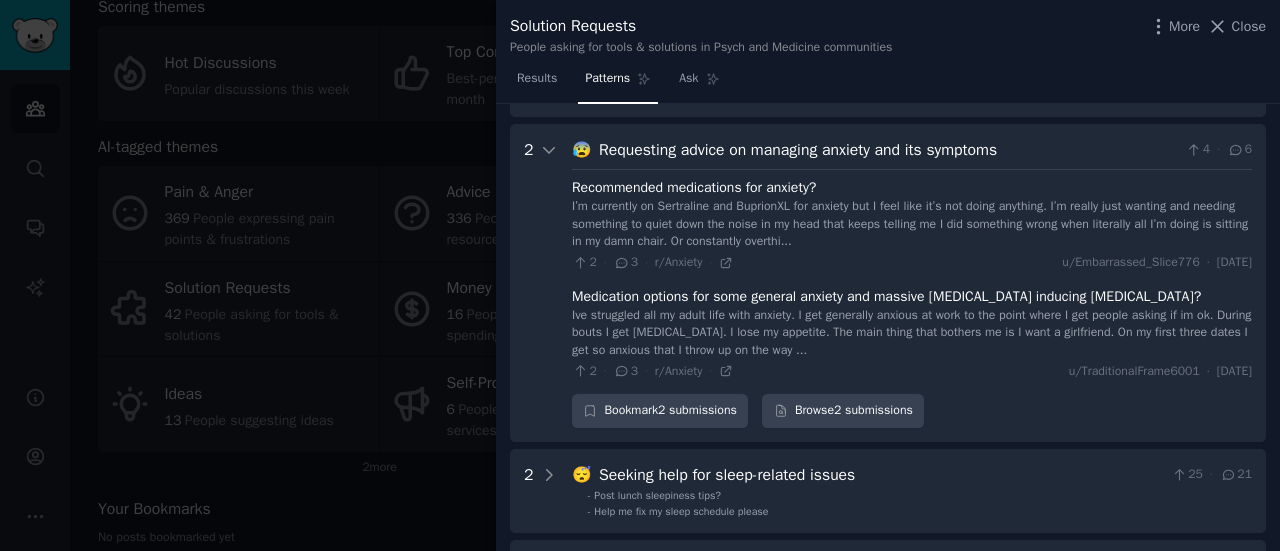 scroll, scrollTop: 518, scrollLeft: 0, axis: vertical 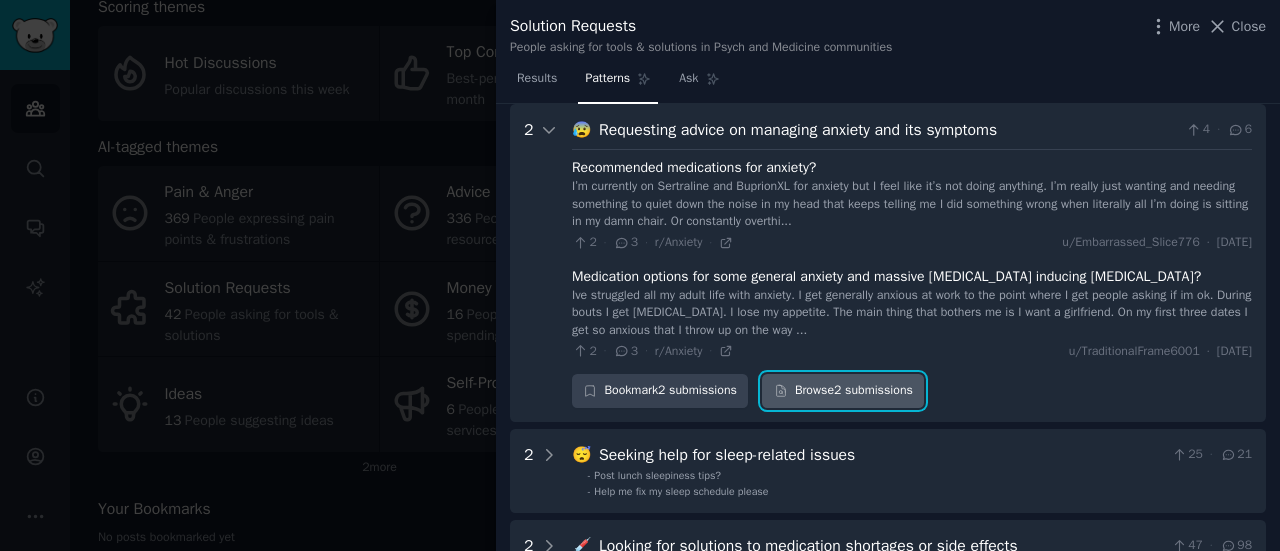 click on "Browse  2   submissions" at bounding box center (843, 391) 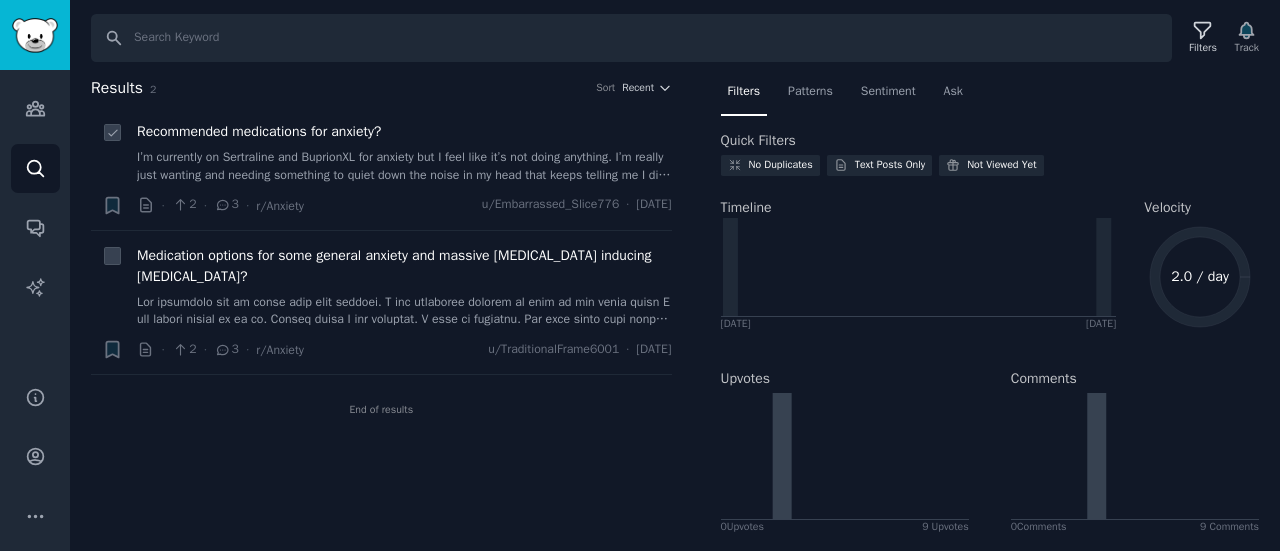 click on "I’m currently on Sertraline and BuprionXL for anxiety but I feel like it’s not doing anything.
I’m really just wanting and needing something to quiet down the noise in my head that keeps telling me I did something wrong when literally all I’m doing is sitting in my damn chair. Or constantly overthinking minor situations and thinking someone hates me cause of a harmless thing I did. It’s loud and I just need something to quiet it…
I’m not well knowledgeable in anxiety medication and which one works best." at bounding box center (404, 166) 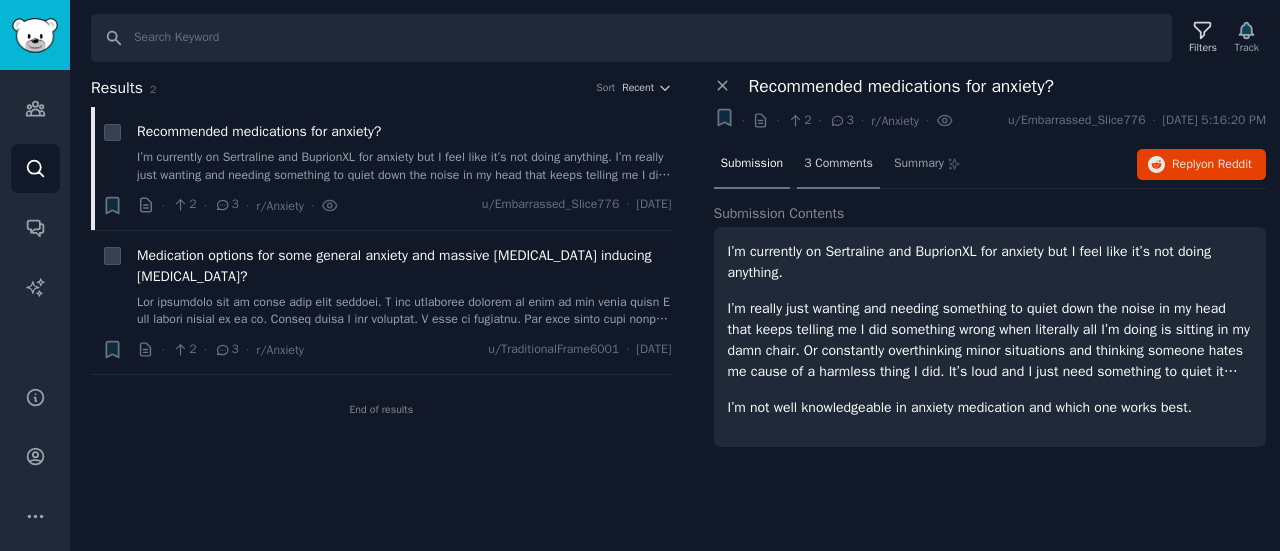 click on "3 Comments" at bounding box center [838, 164] 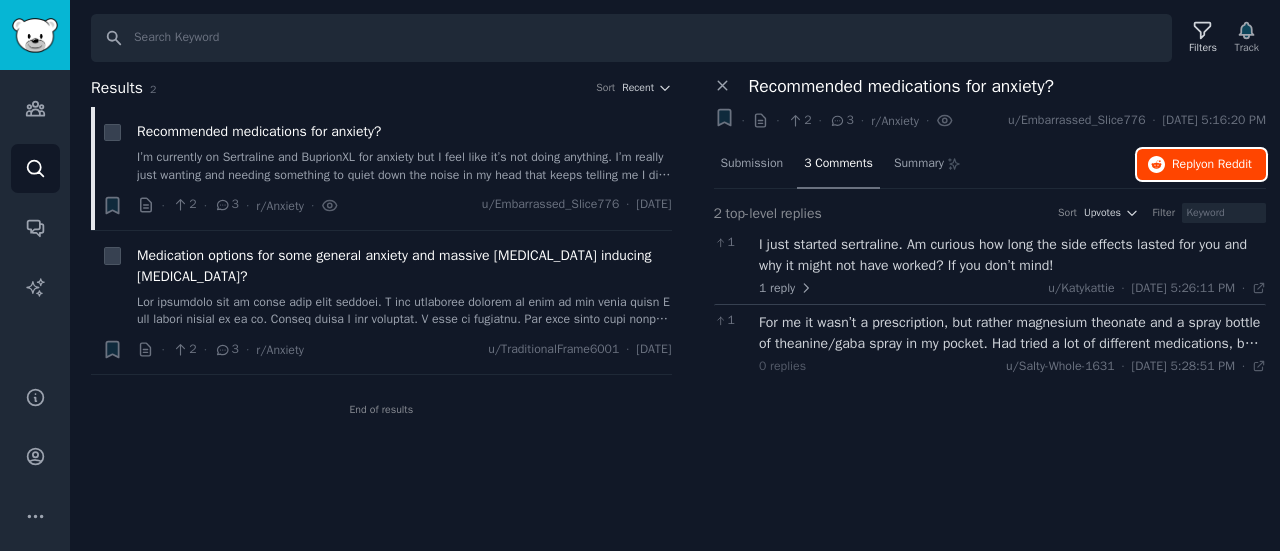 click 